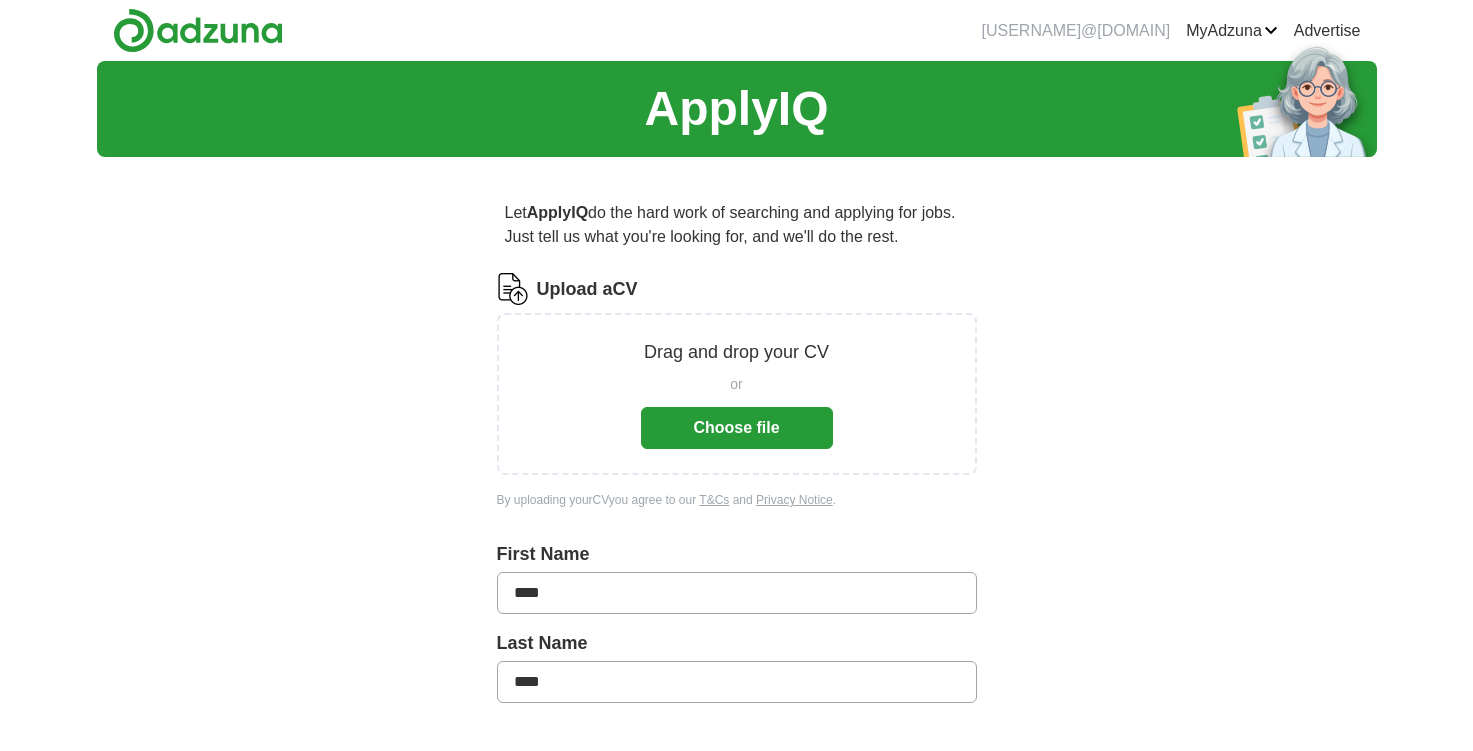scroll, scrollTop: 0, scrollLeft: 0, axis: both 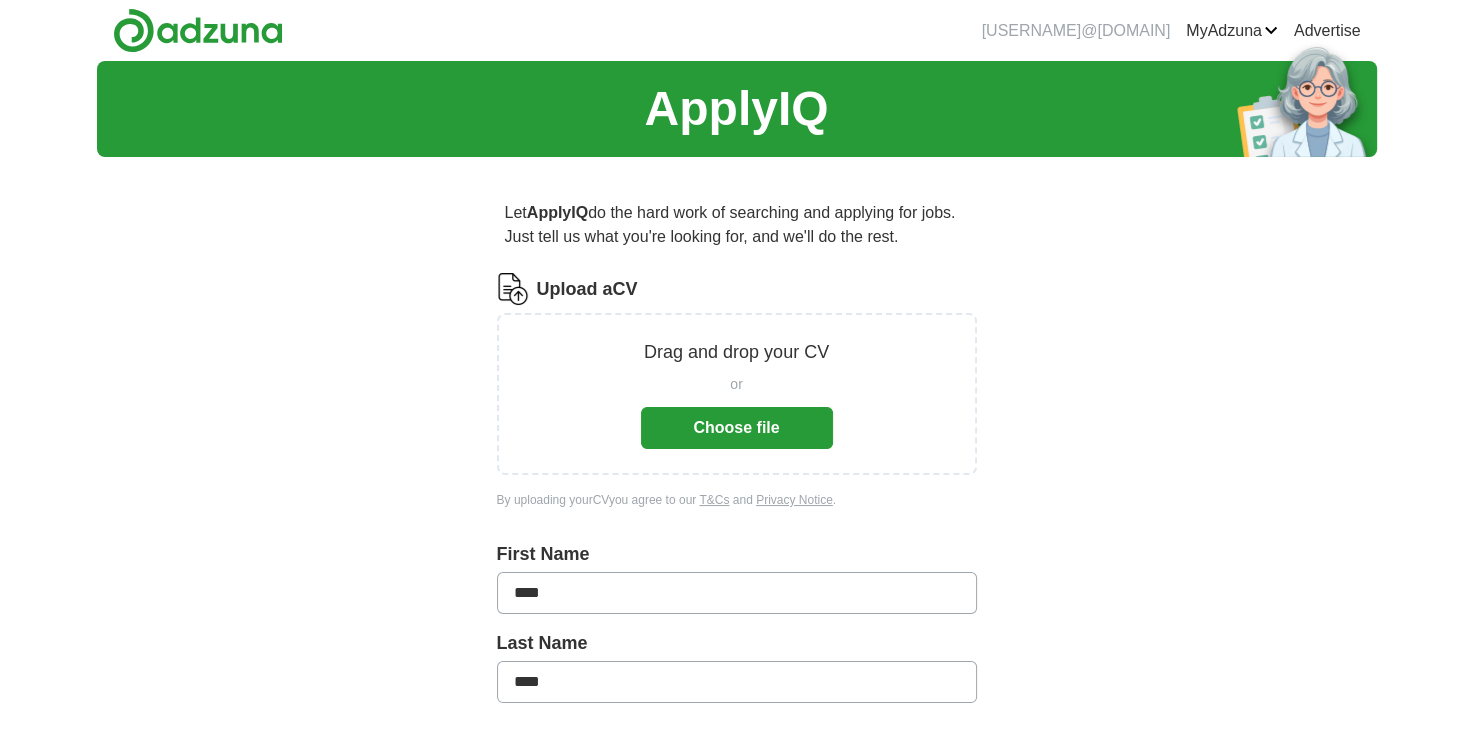 drag, startPoint x: 0, startPoint y: 0, endPoint x: 727, endPoint y: 428, distance: 843.63086 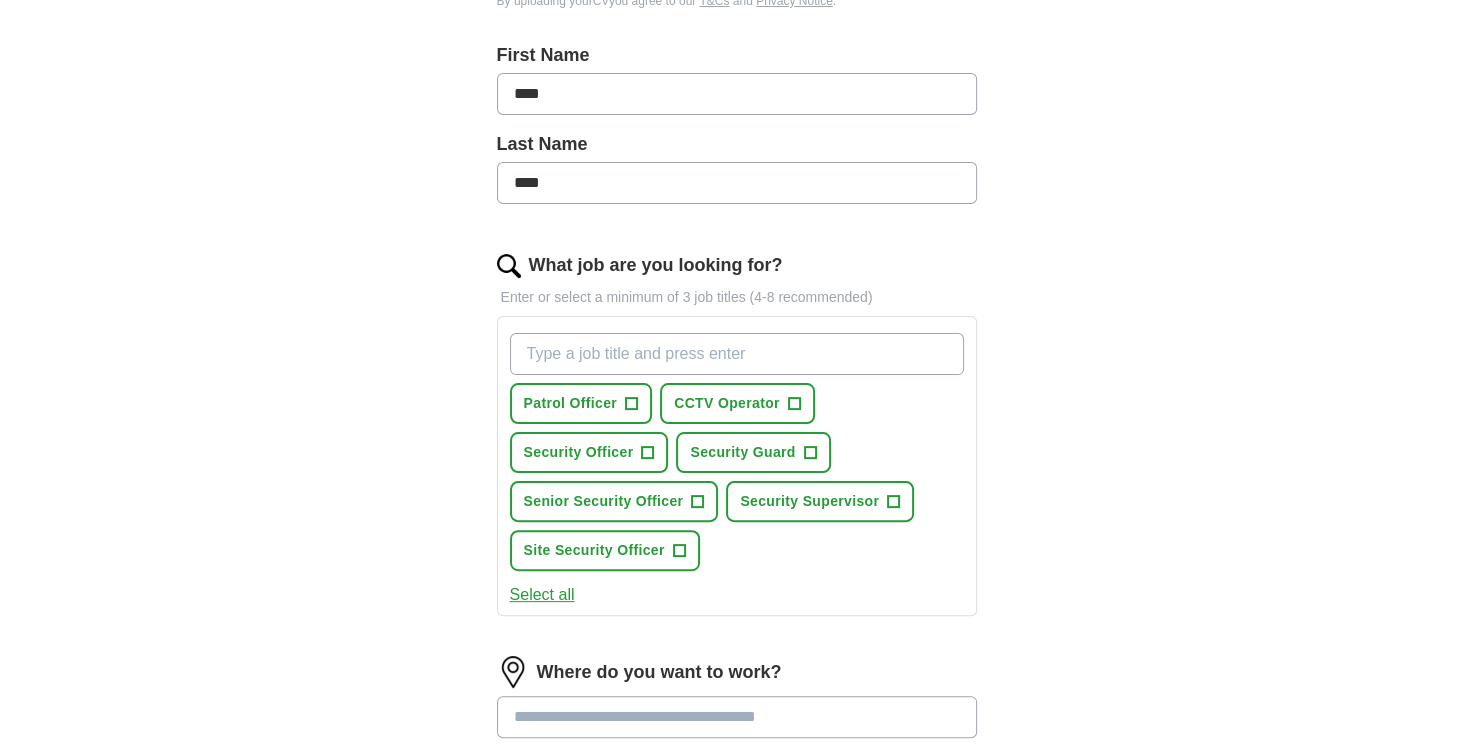 scroll, scrollTop: 446, scrollLeft: 0, axis: vertical 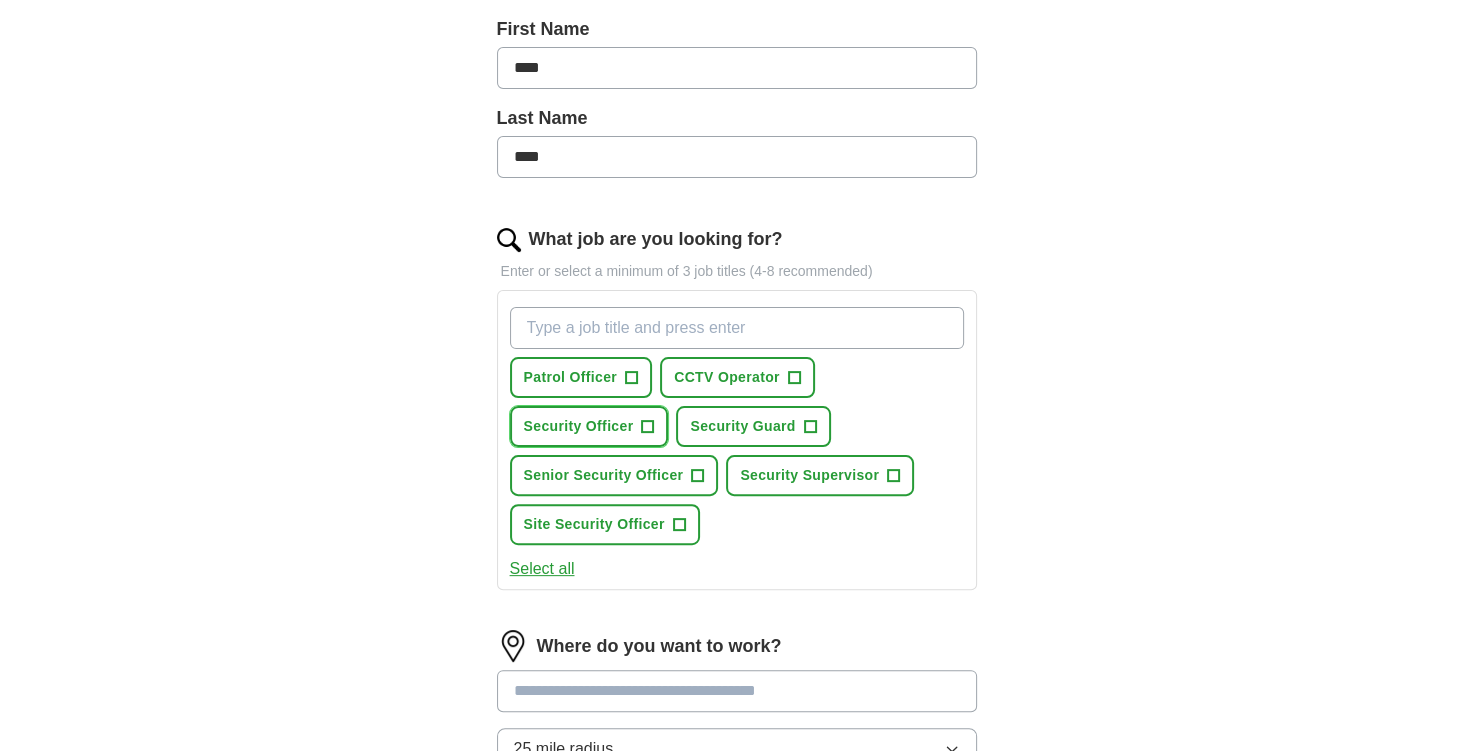 click on "Security Officer" at bounding box center [579, 426] 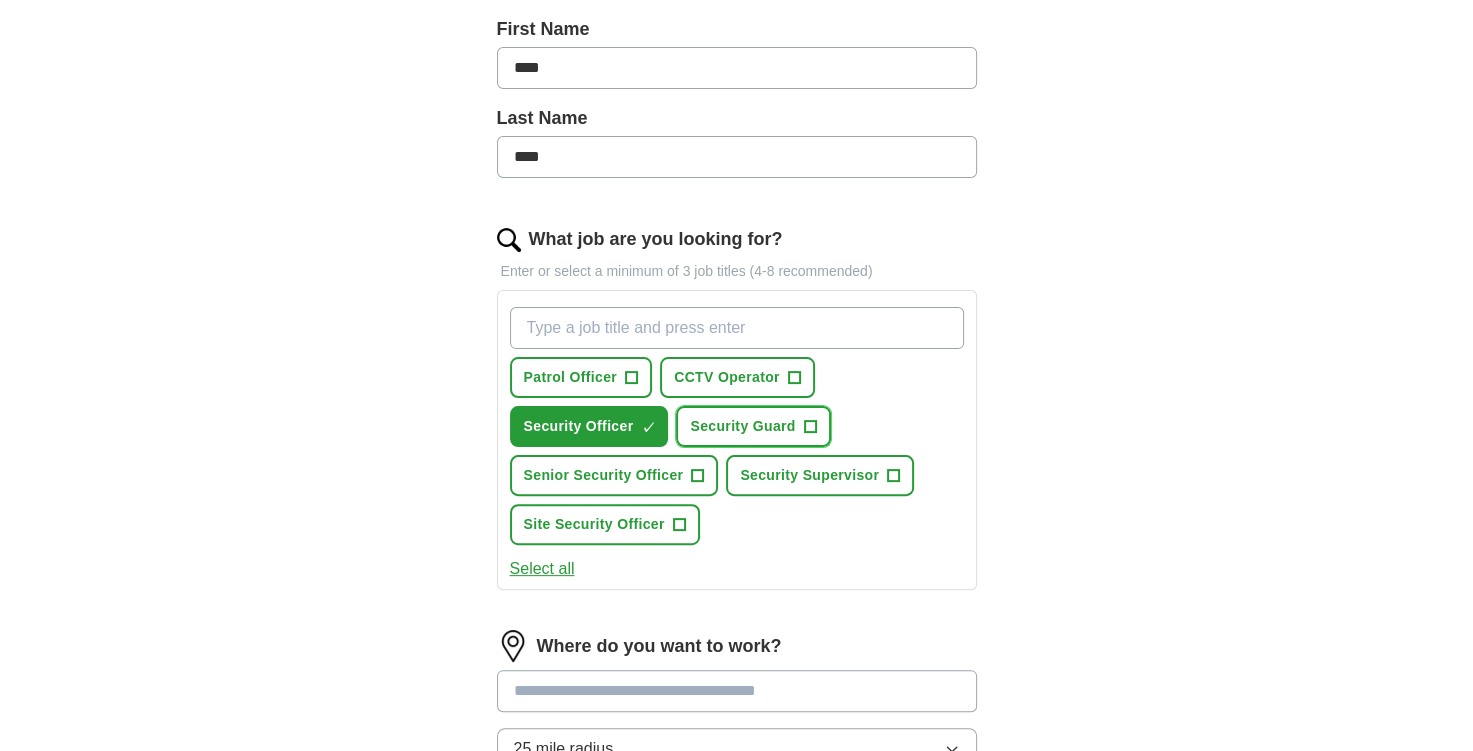 click on "Security Guard" at bounding box center (742, 426) 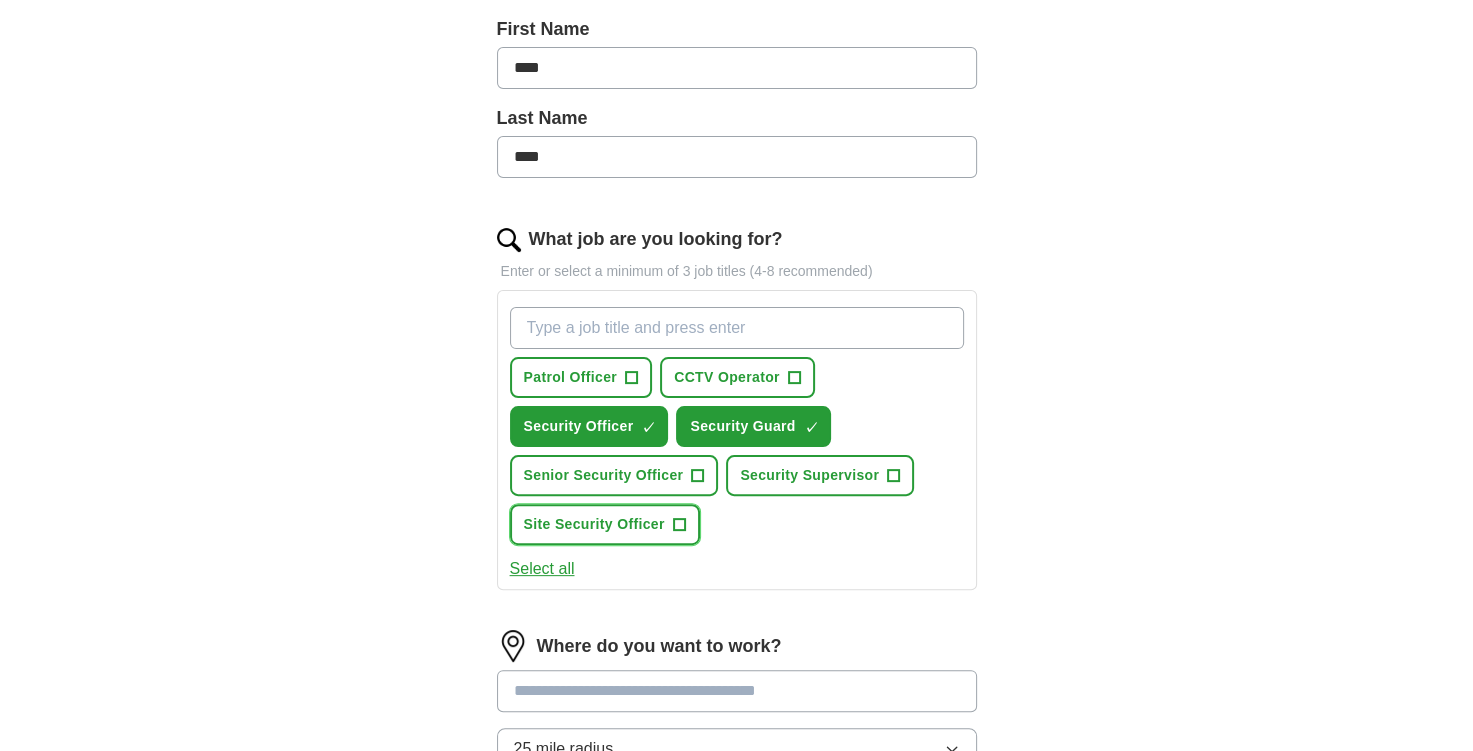 click on "+" at bounding box center (679, 525) 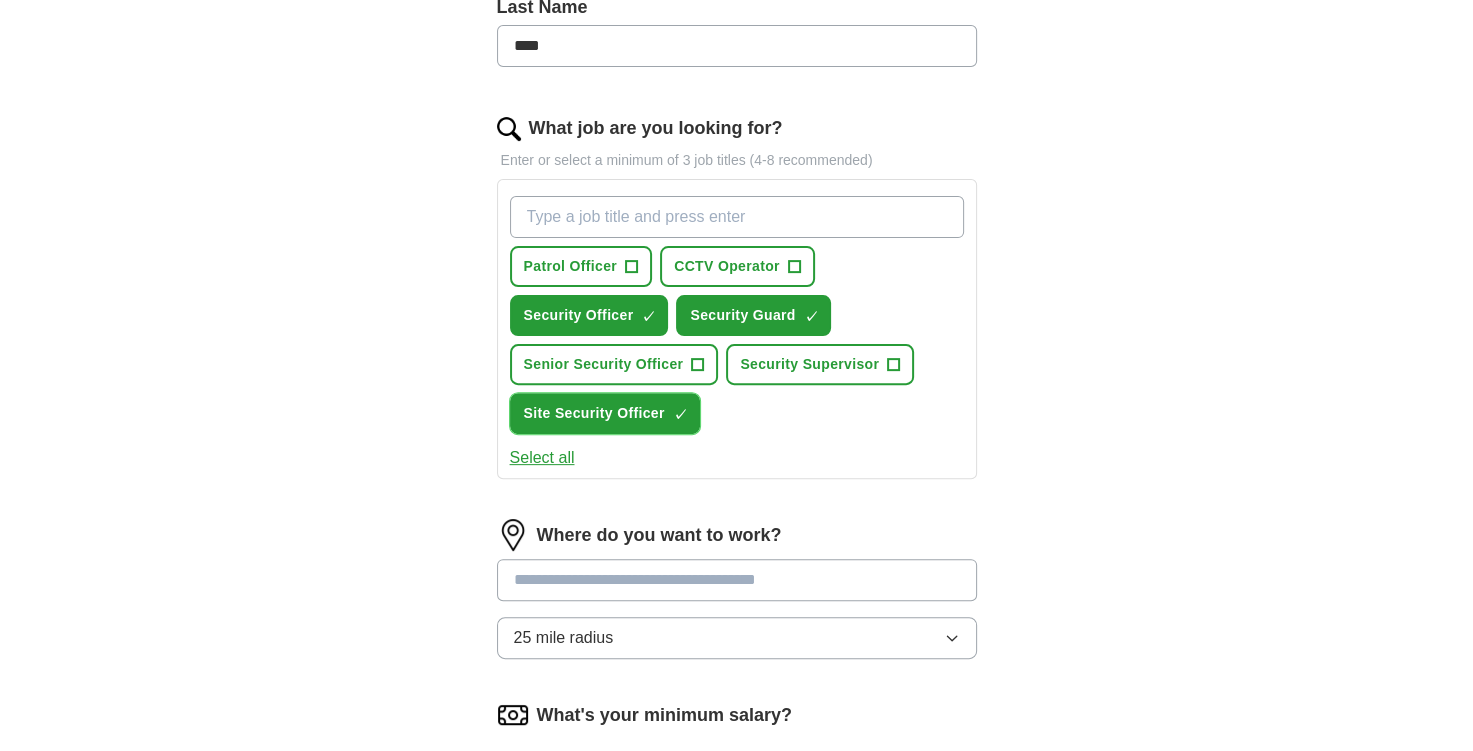 scroll, scrollTop: 563, scrollLeft: 0, axis: vertical 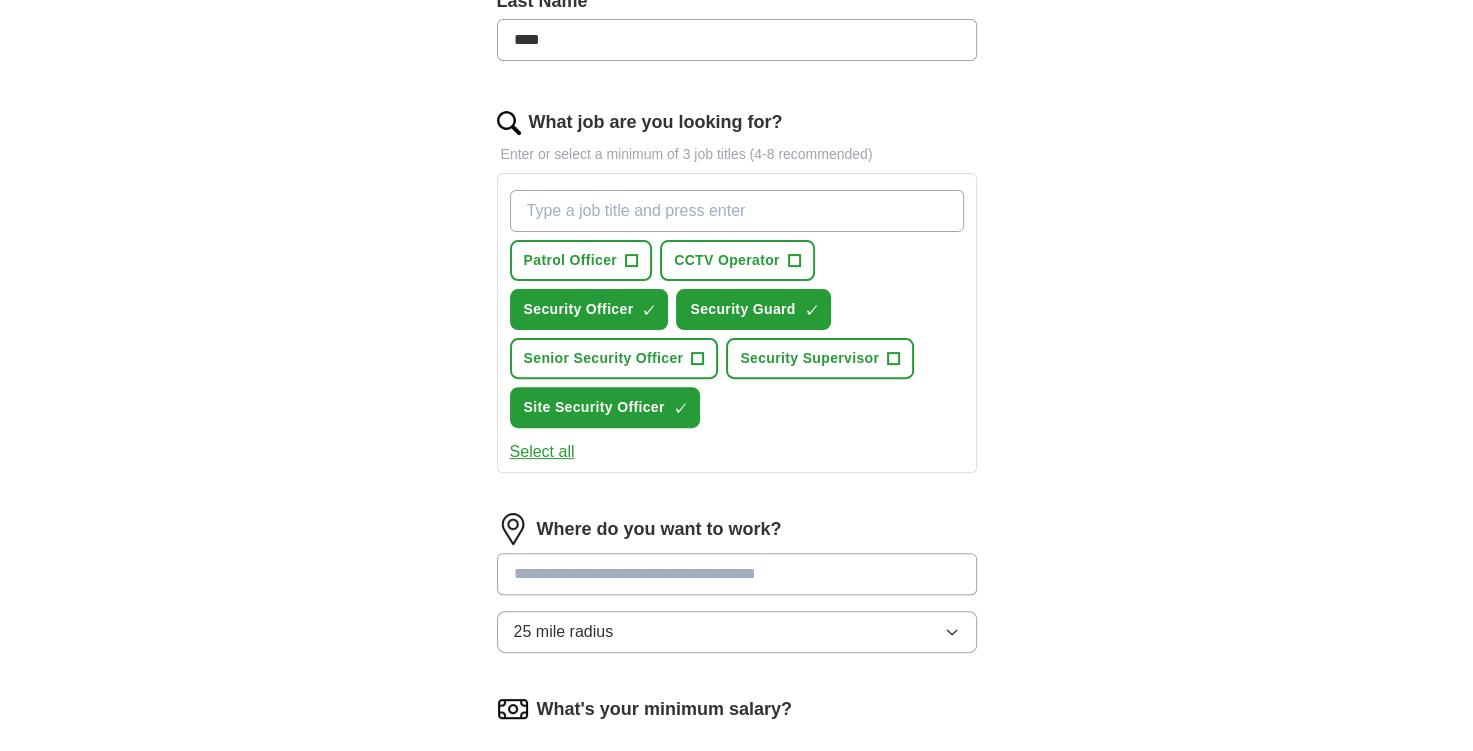 click on "What job are you looking for?" at bounding box center (737, 211) 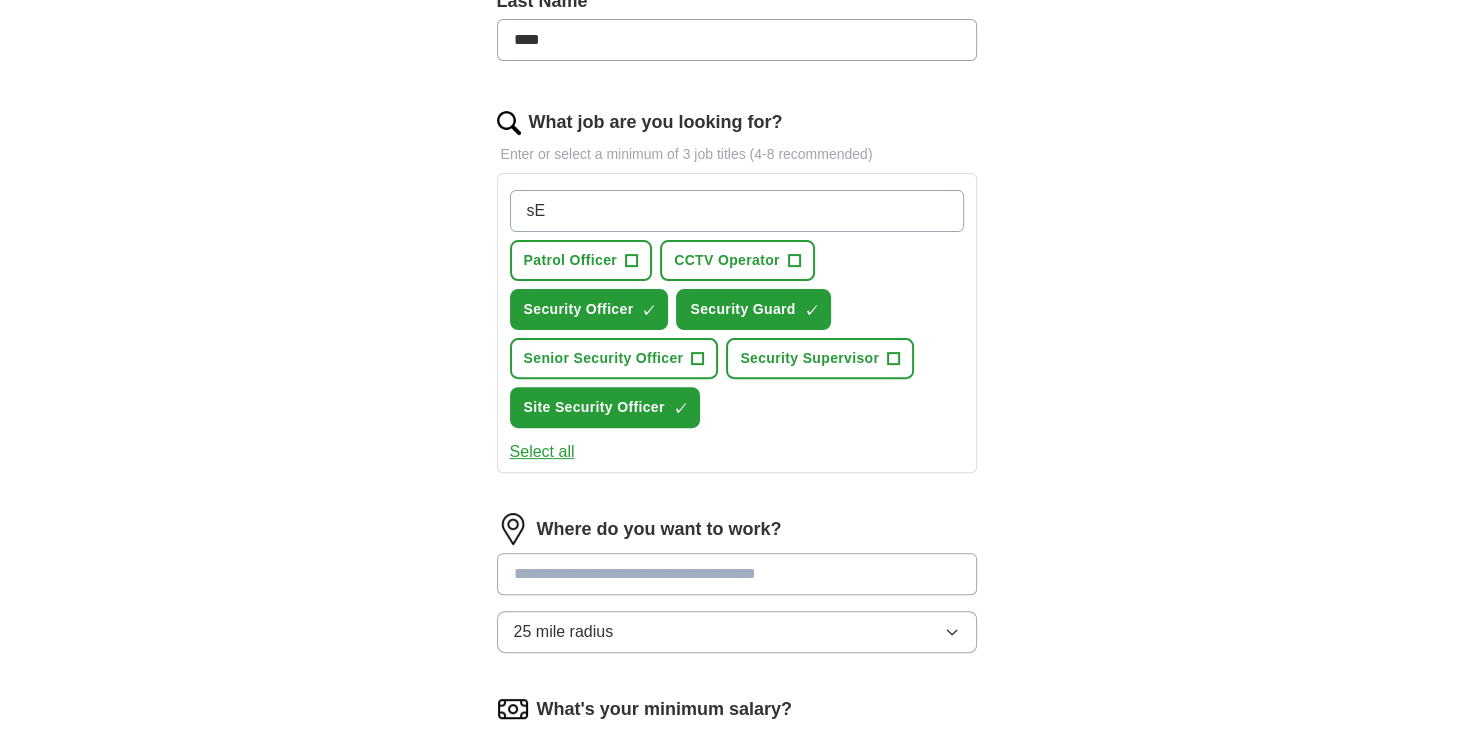 type on "s" 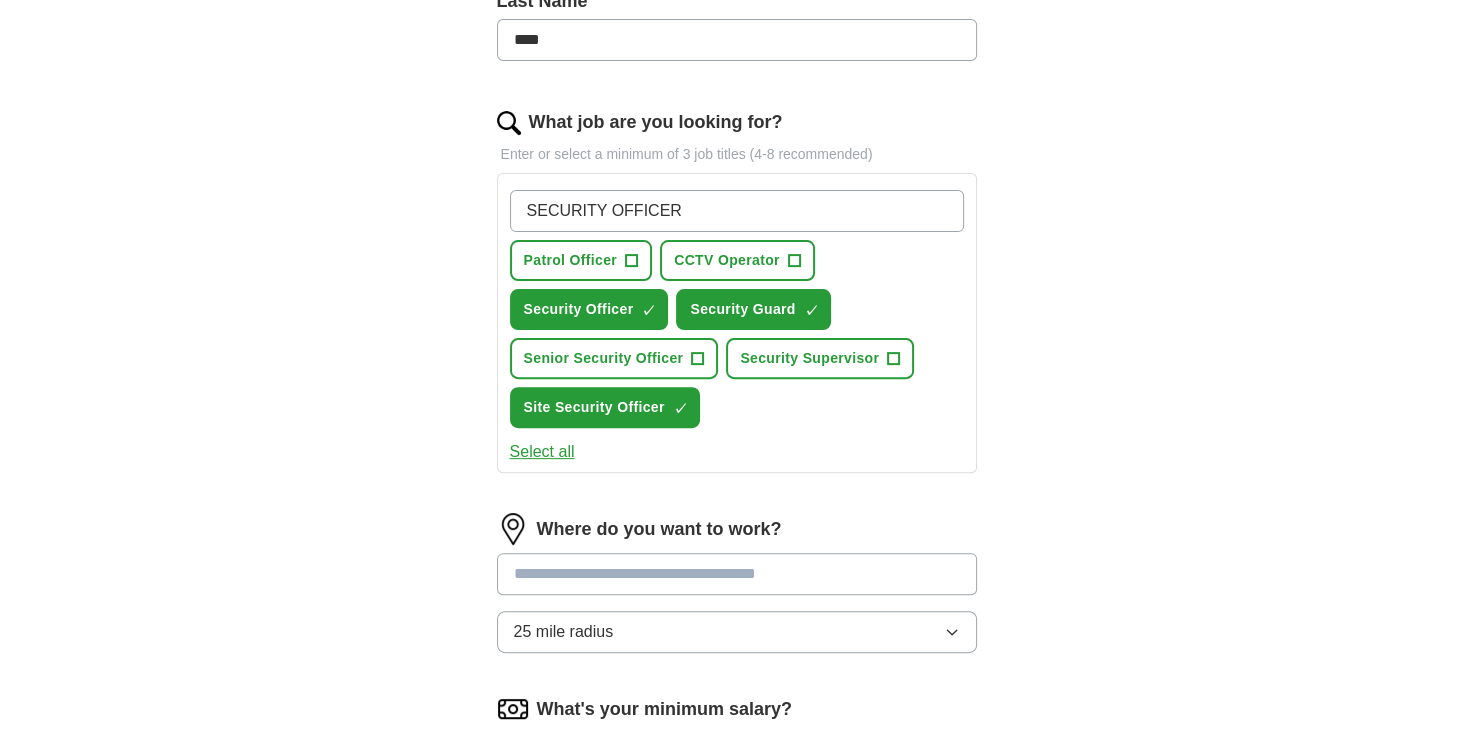 type on "SECURITY OFFICER" 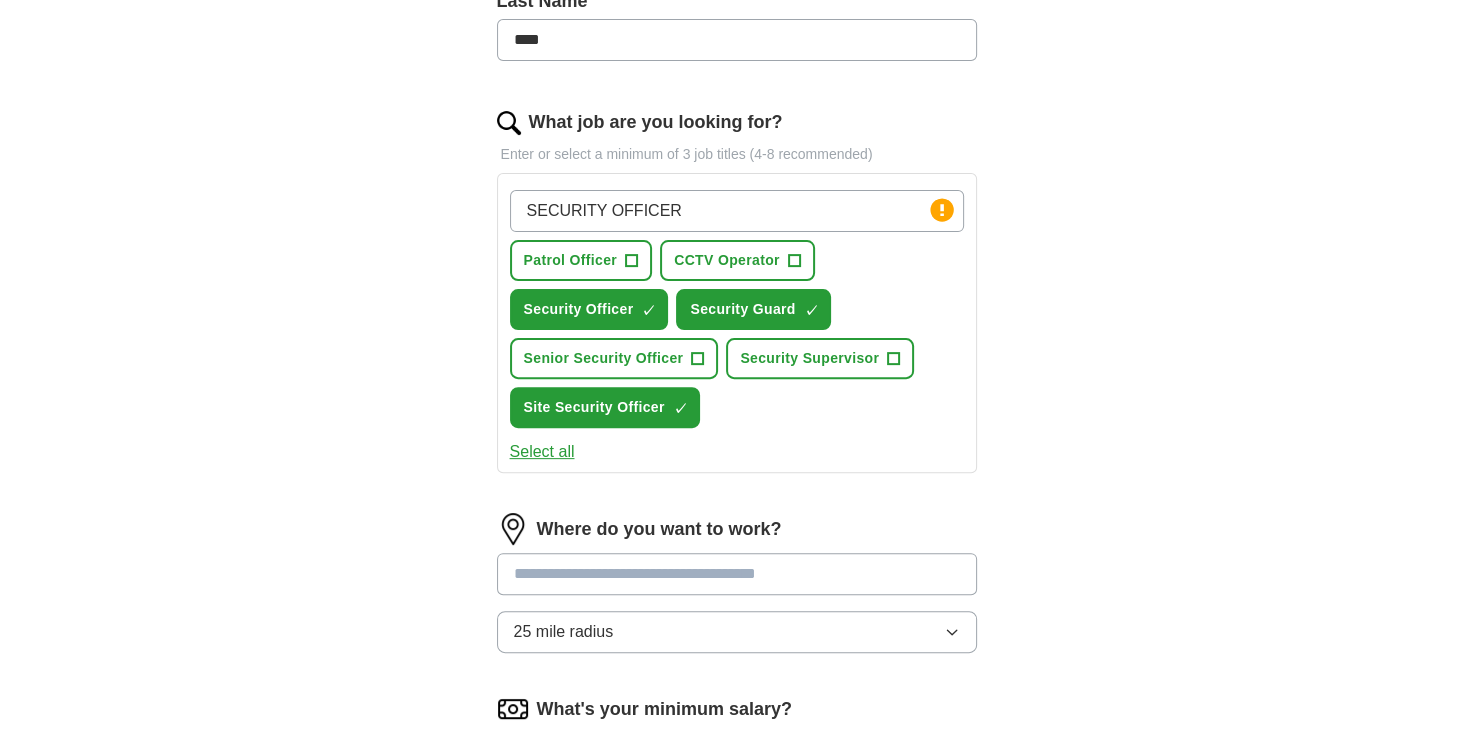 click at bounding box center [737, 574] 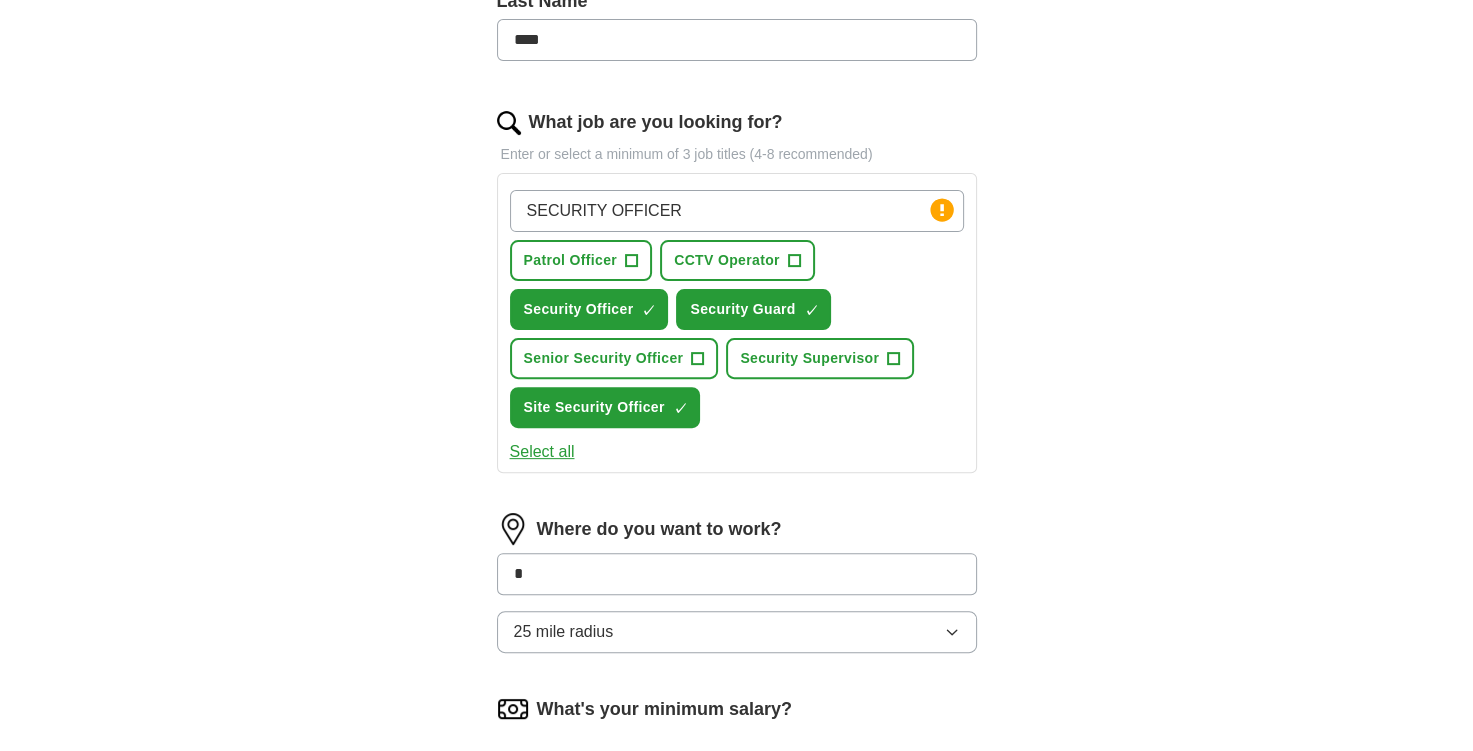 type on "*" 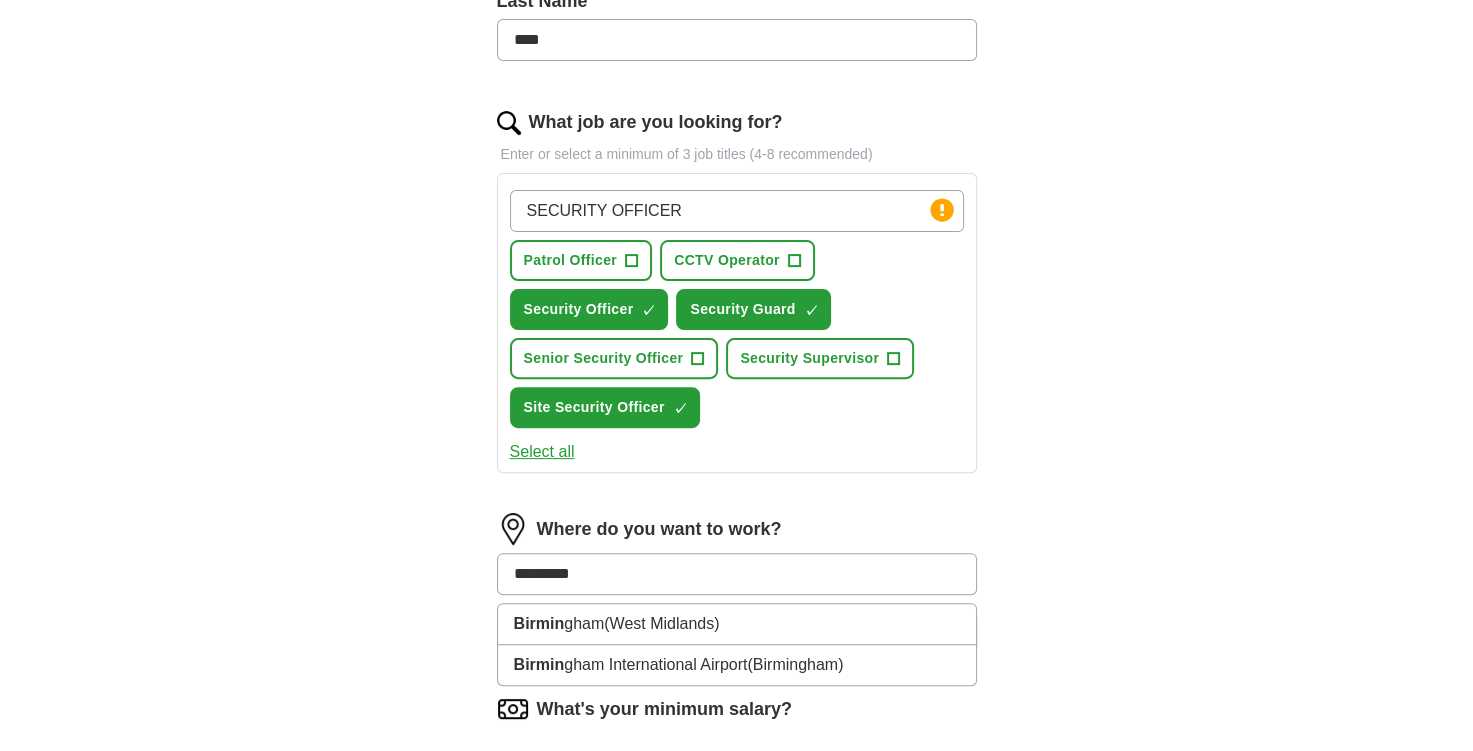 type on "**********" 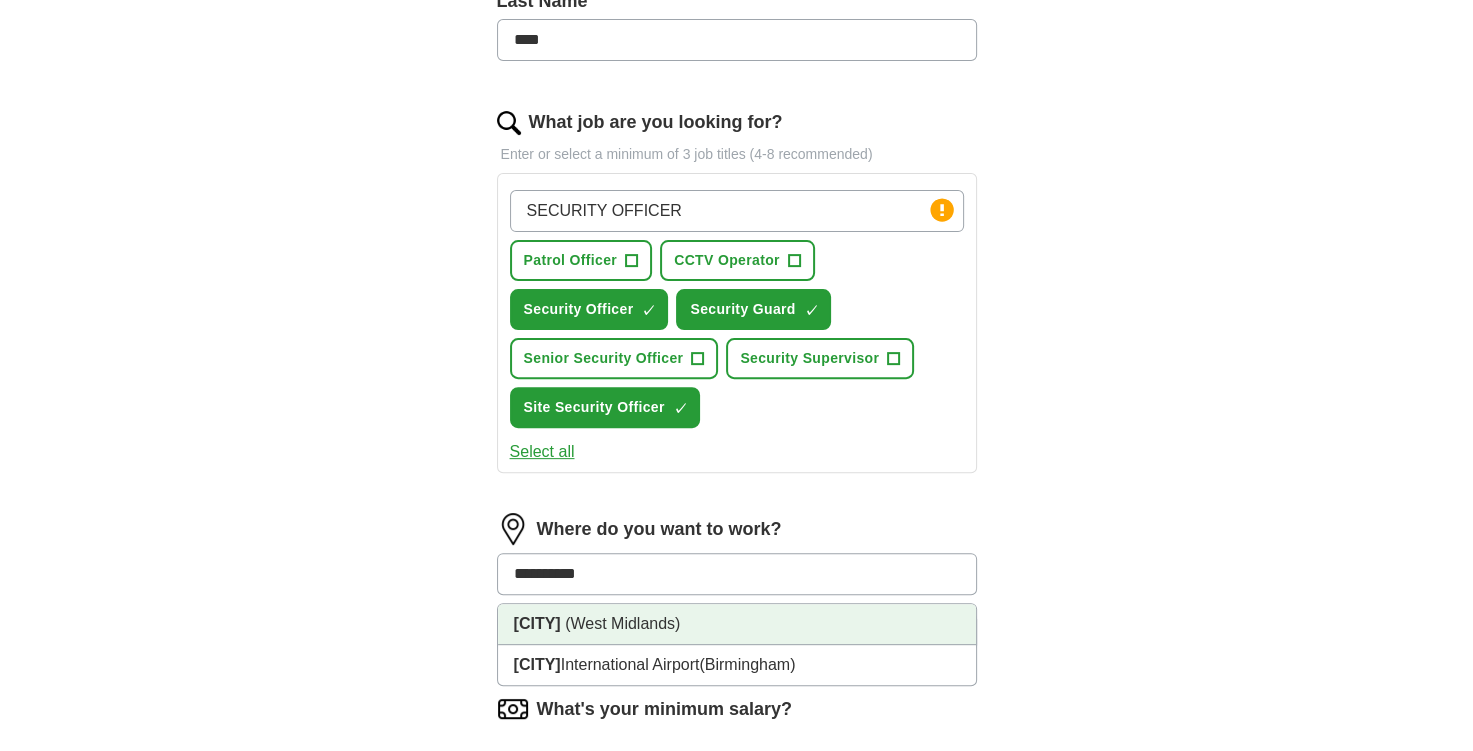 click on "(West Midlands)" at bounding box center (622, 623) 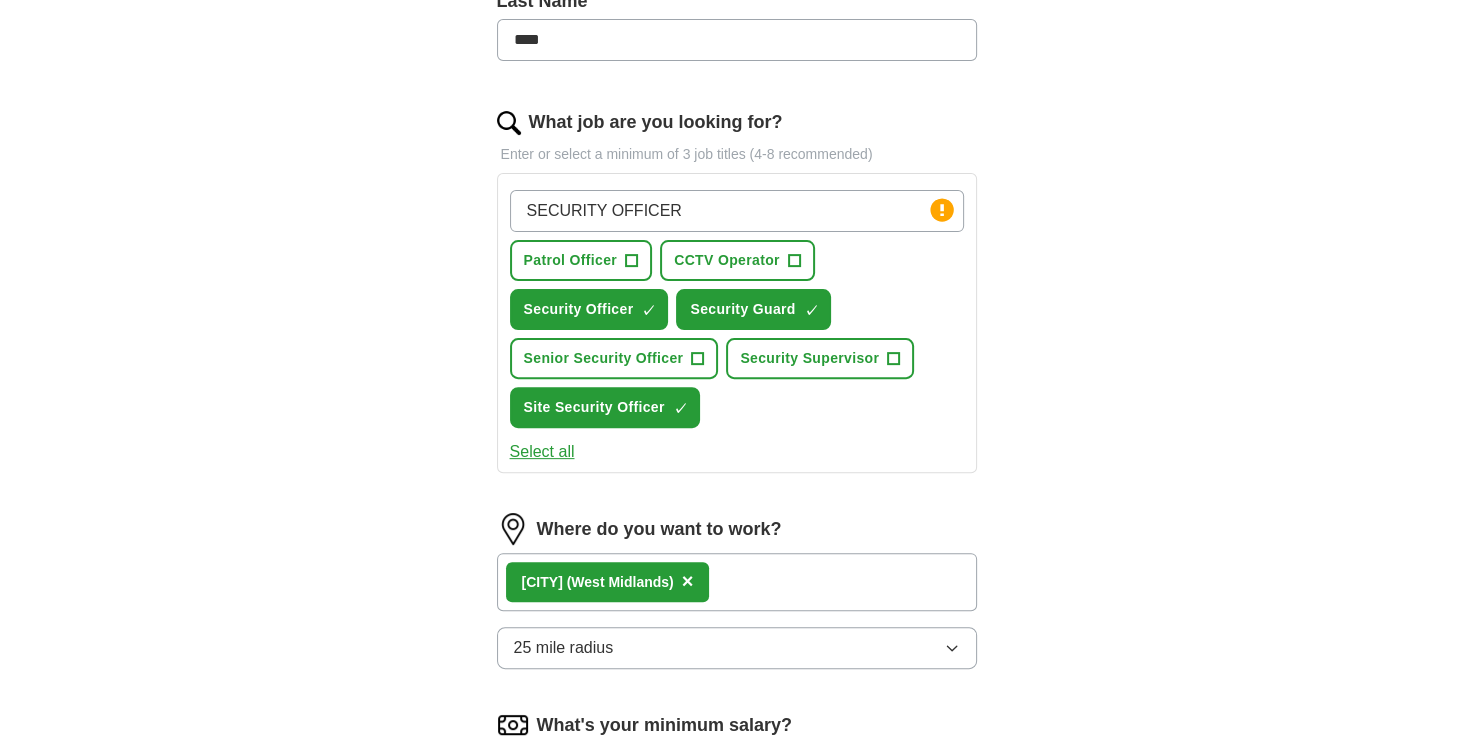click 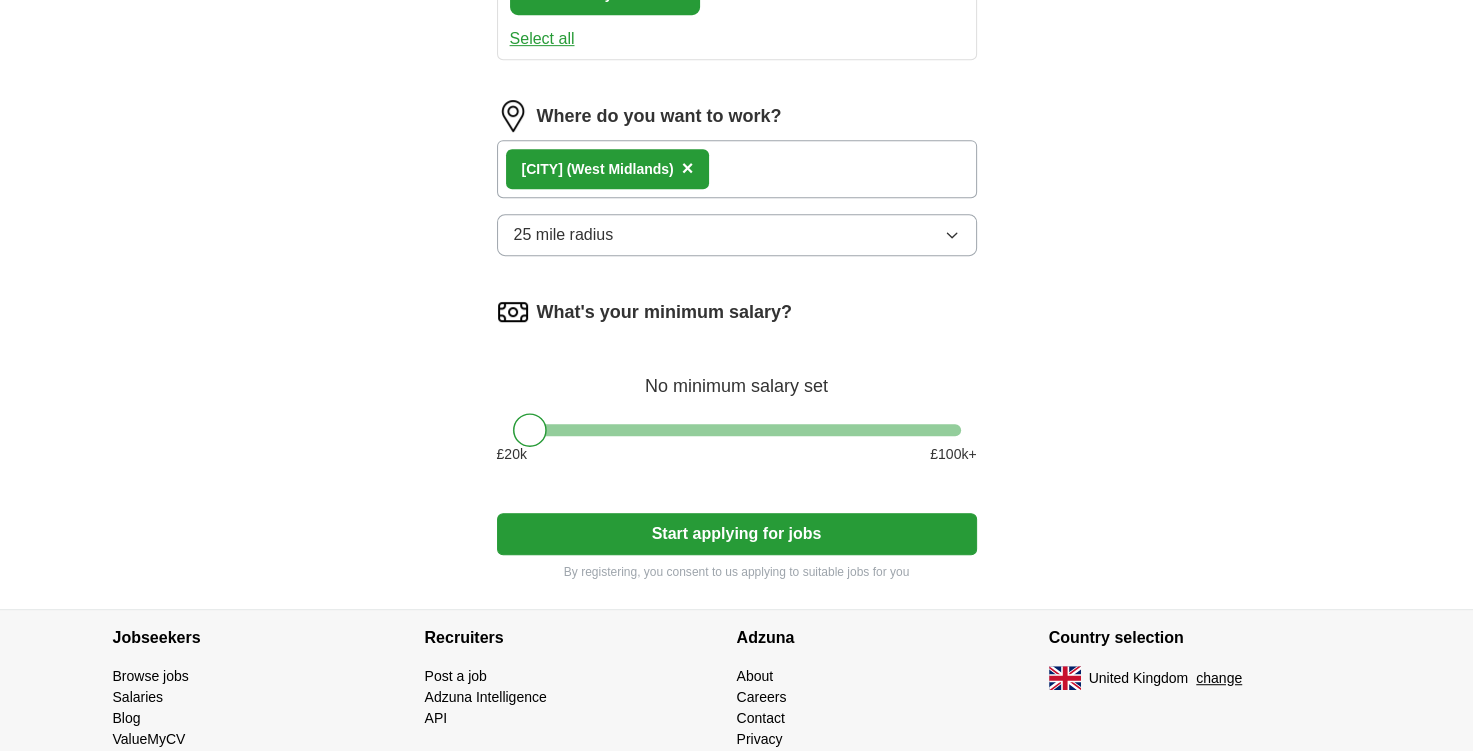 scroll, scrollTop: 979, scrollLeft: 0, axis: vertical 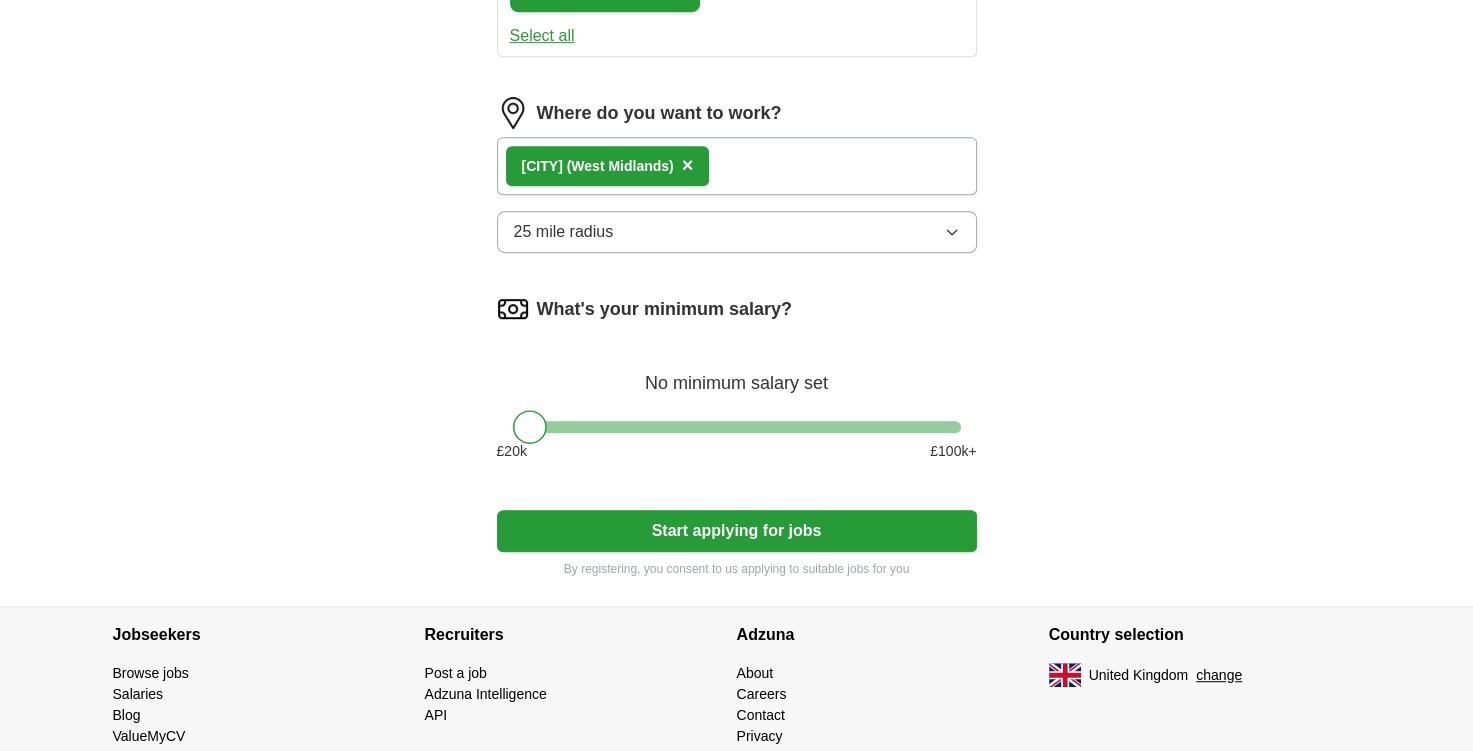 click 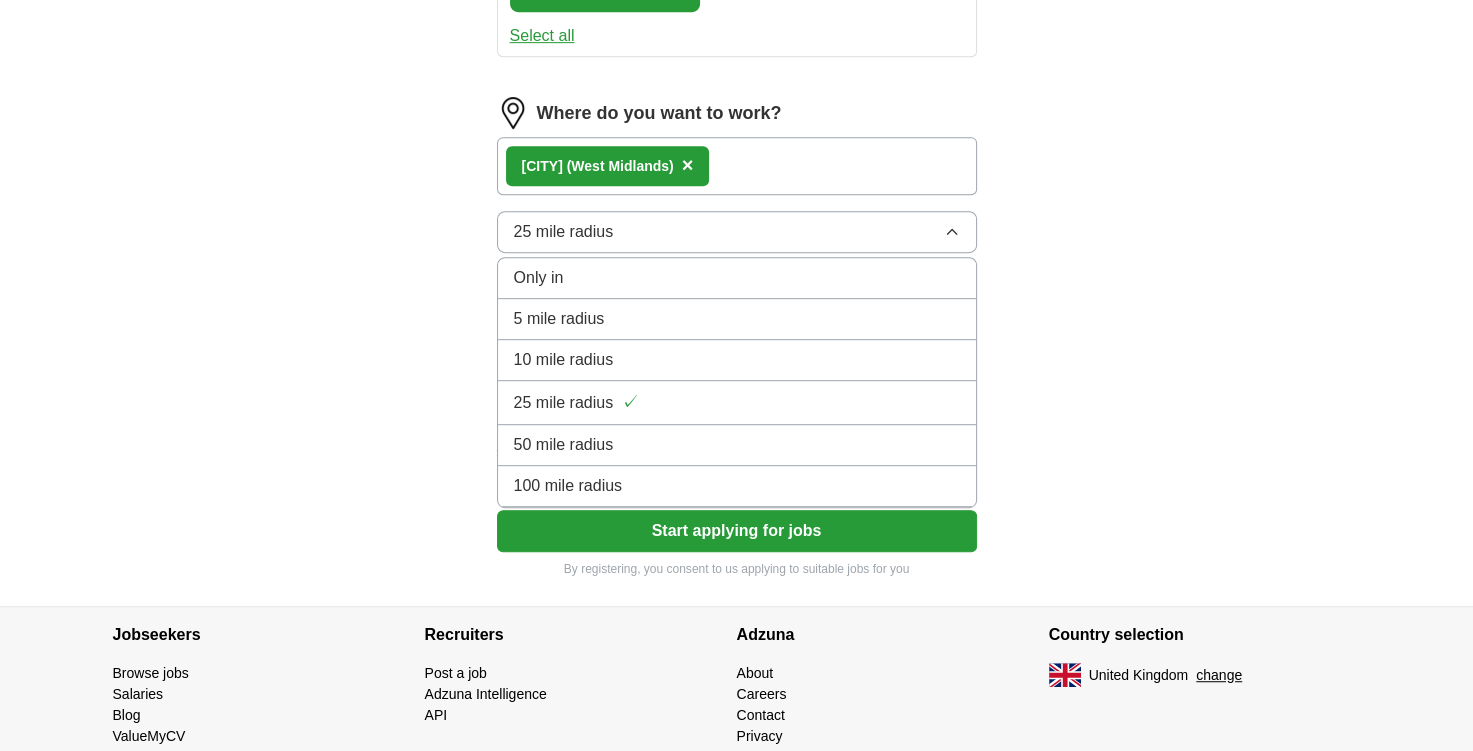click on "50 mile radius" at bounding box center (737, 445) 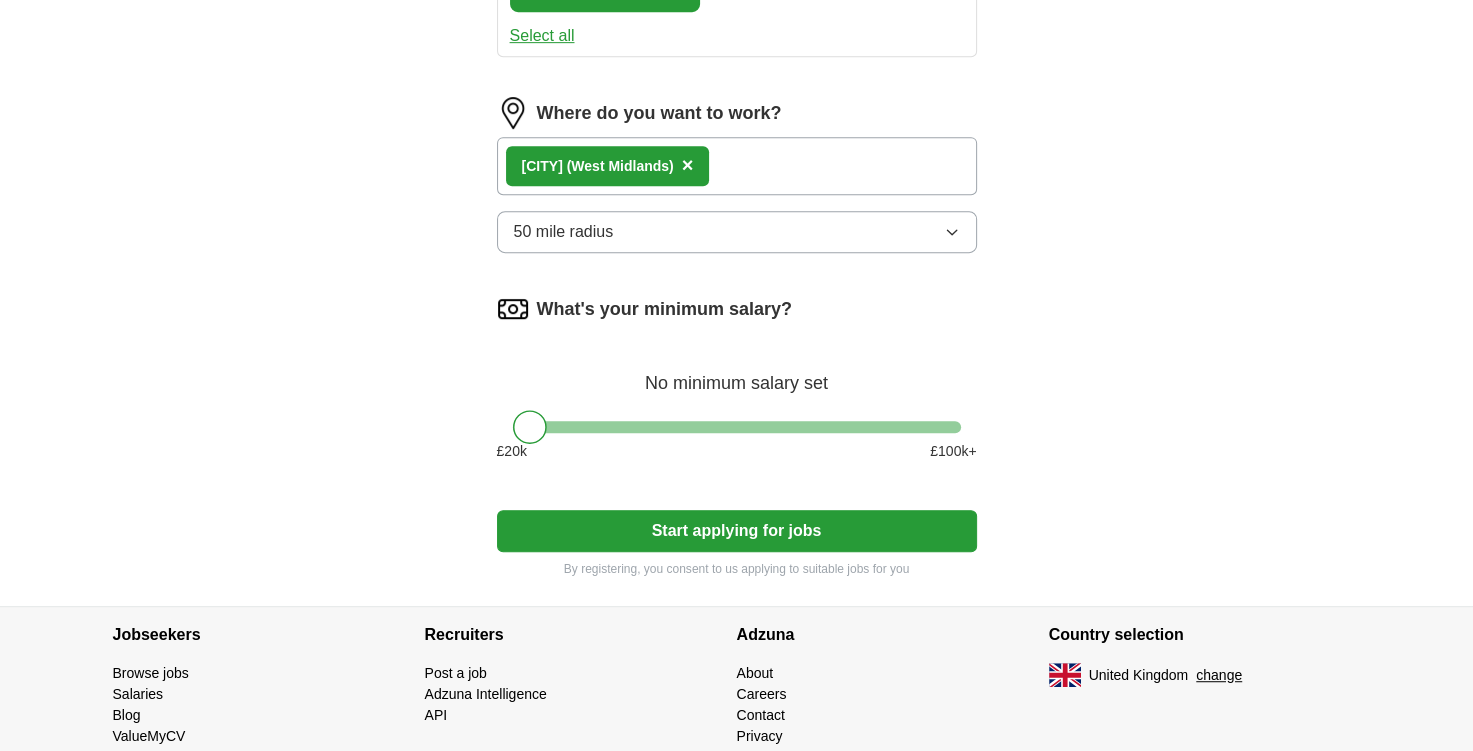 click on "Start applying for jobs" at bounding box center [737, 531] 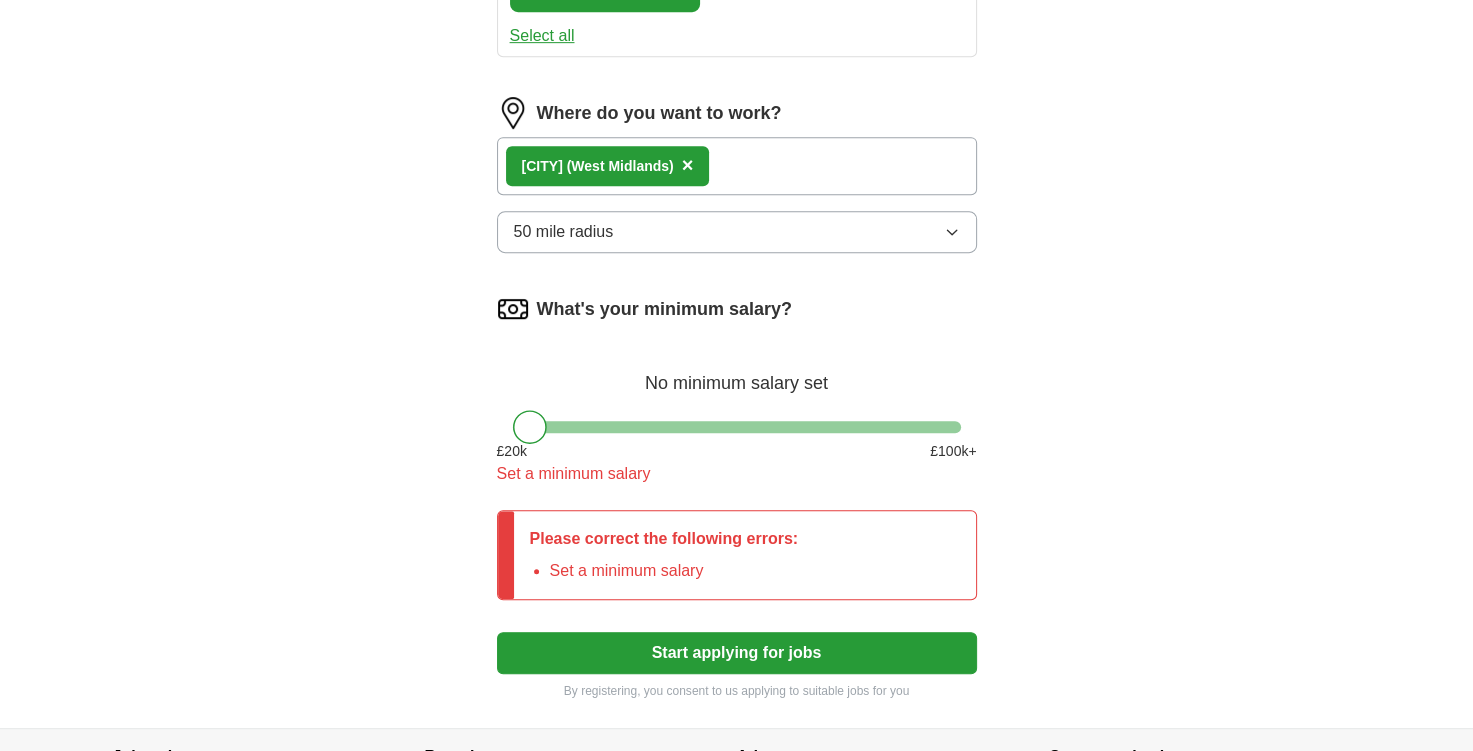 click at bounding box center (737, 427) 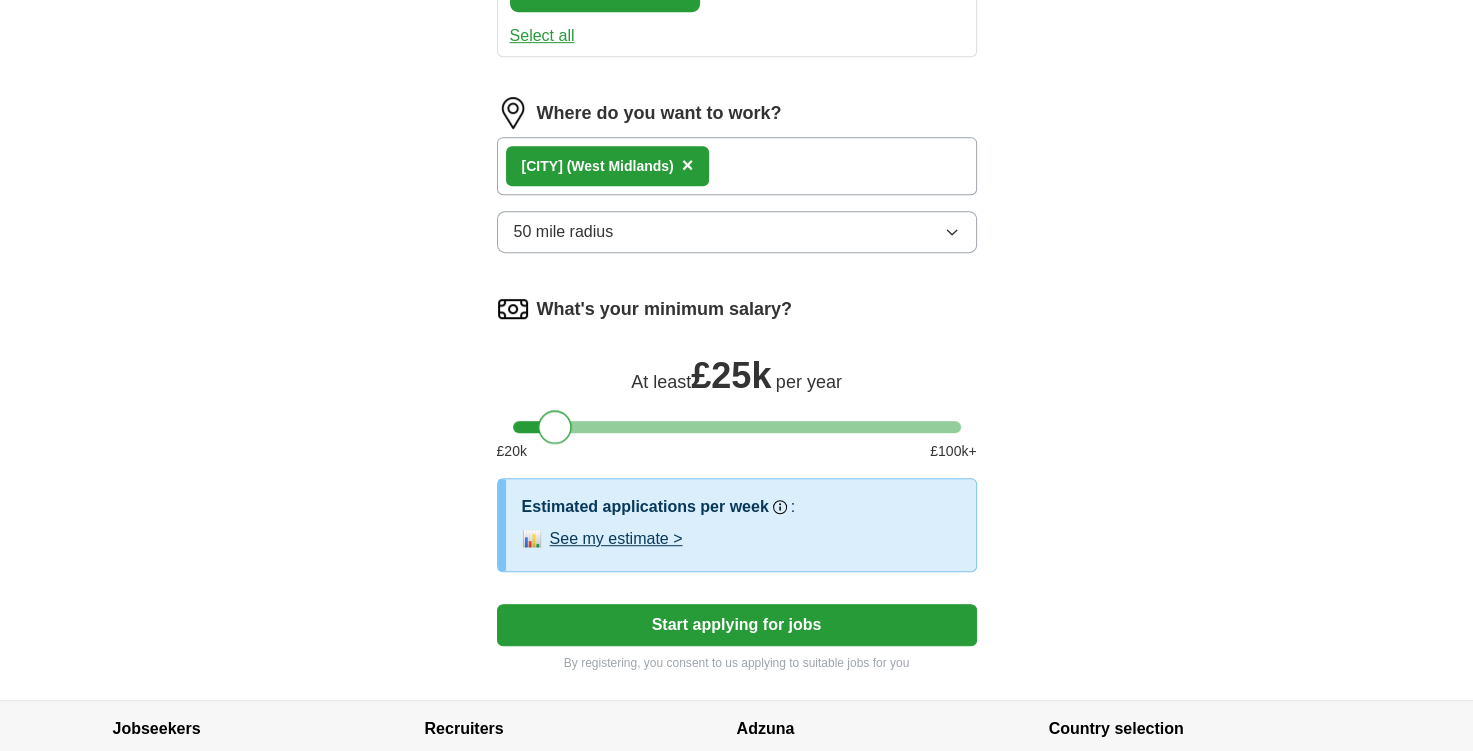 click at bounding box center (737, 427) 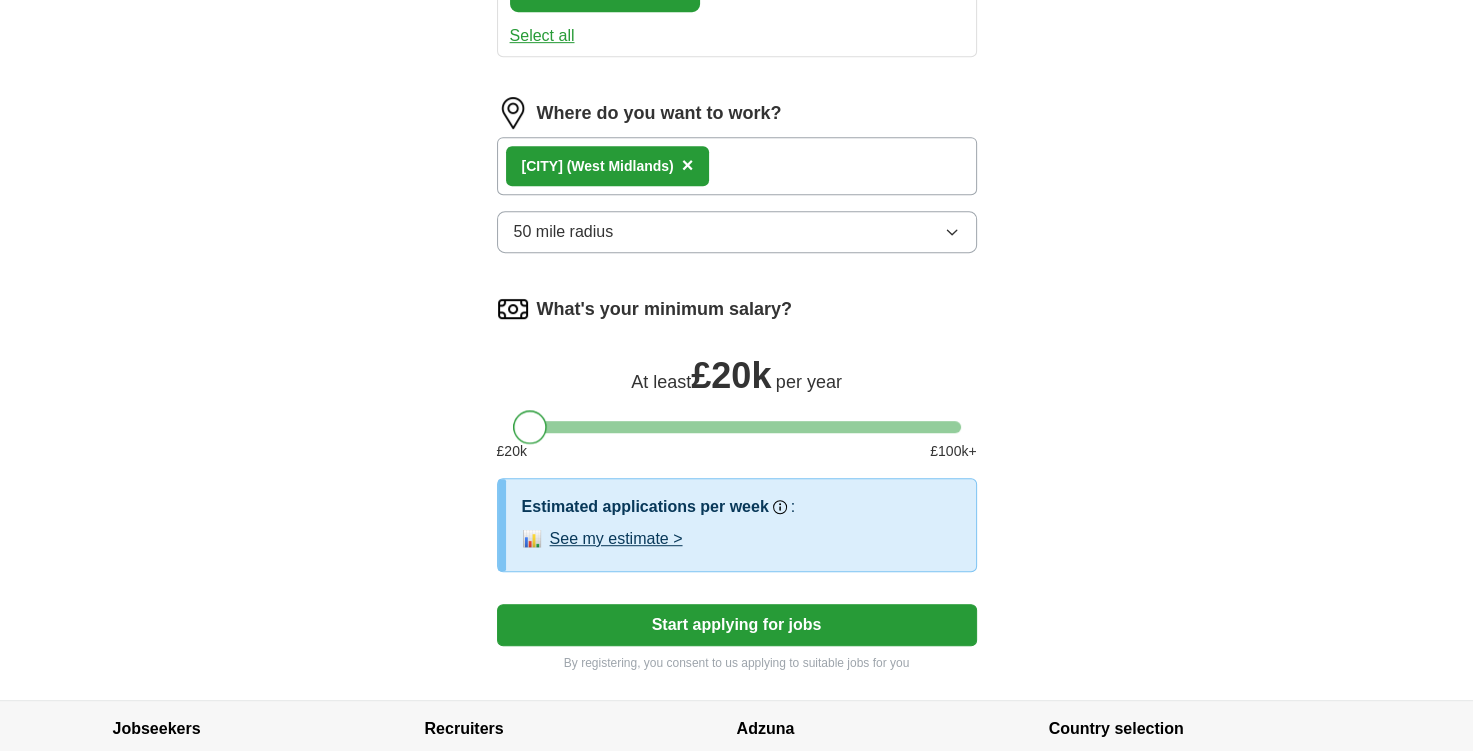 click at bounding box center (737, 427) 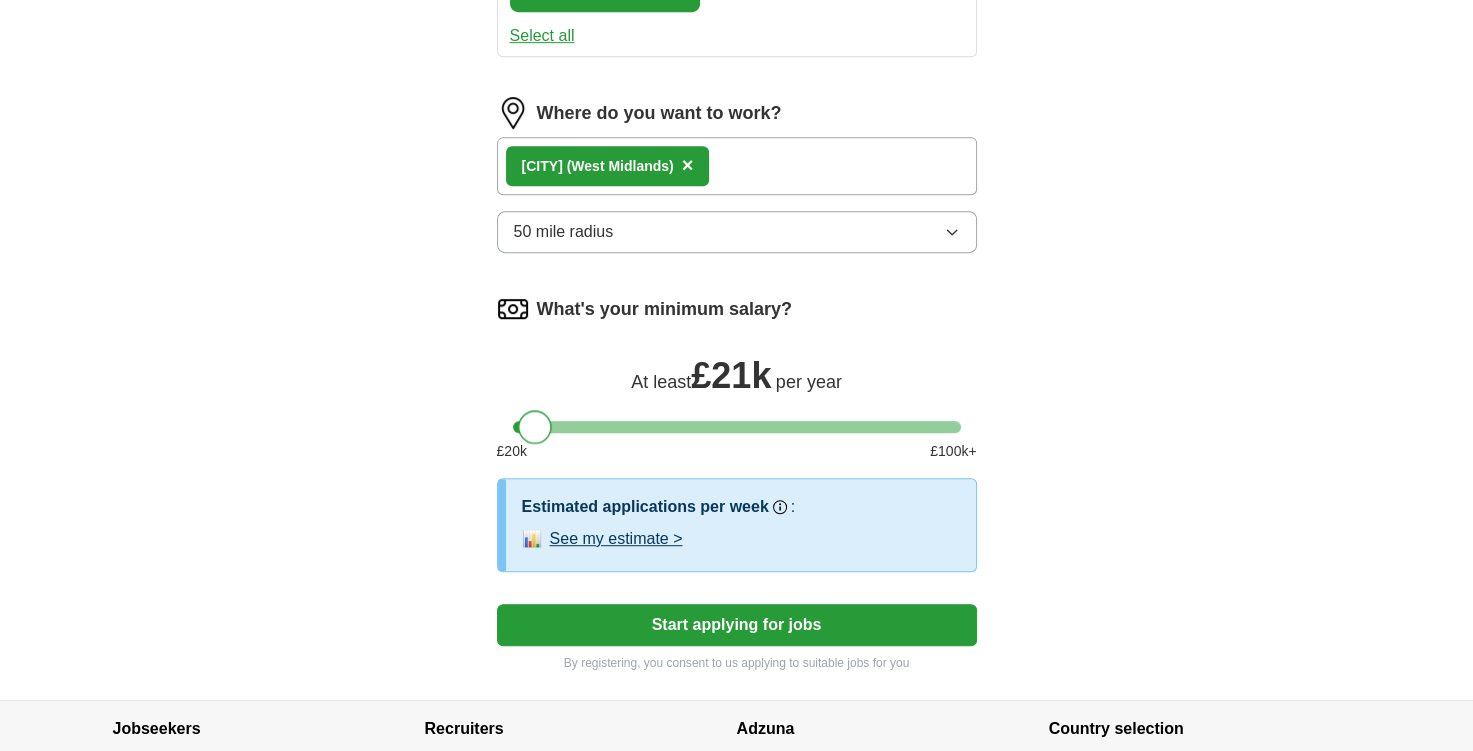 click at bounding box center (535, 427) 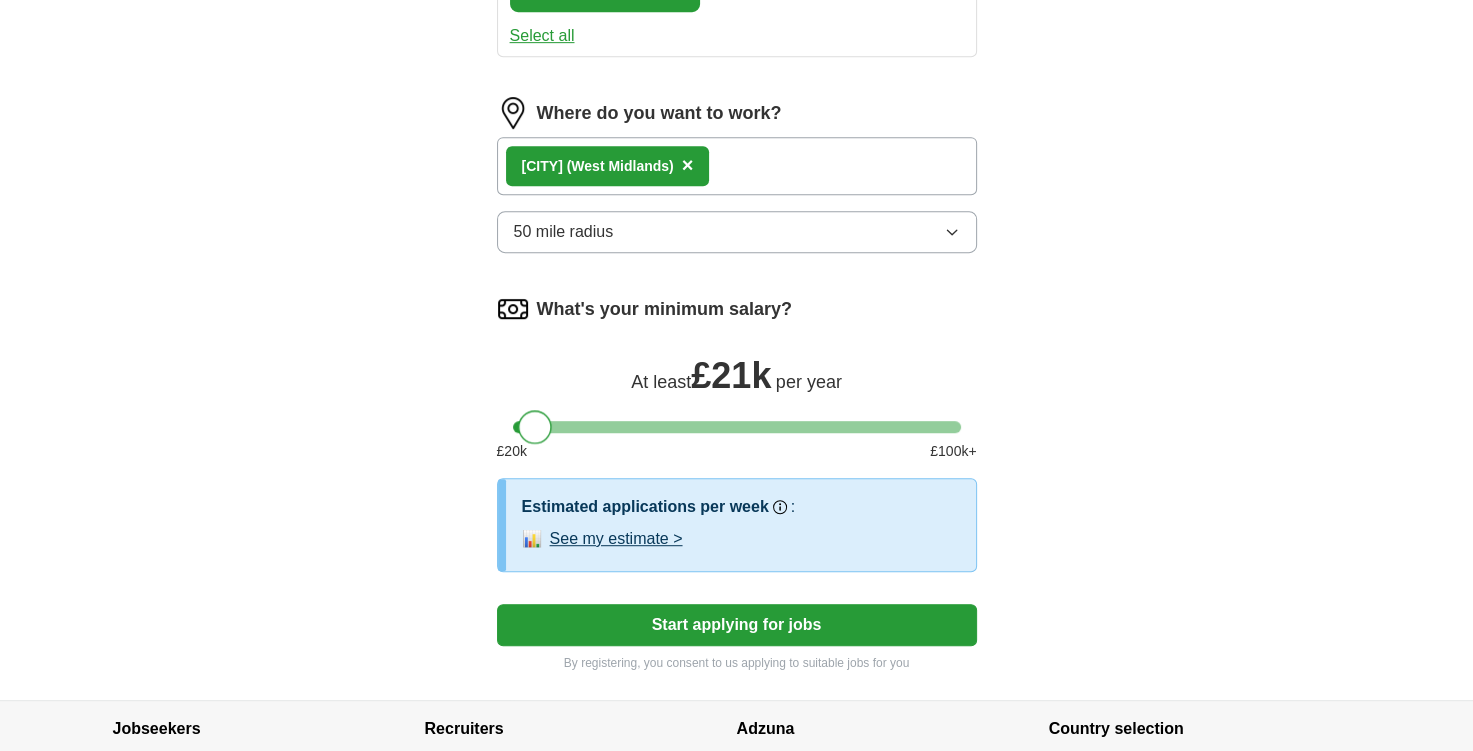click on "Start applying for jobs" at bounding box center (737, 625) 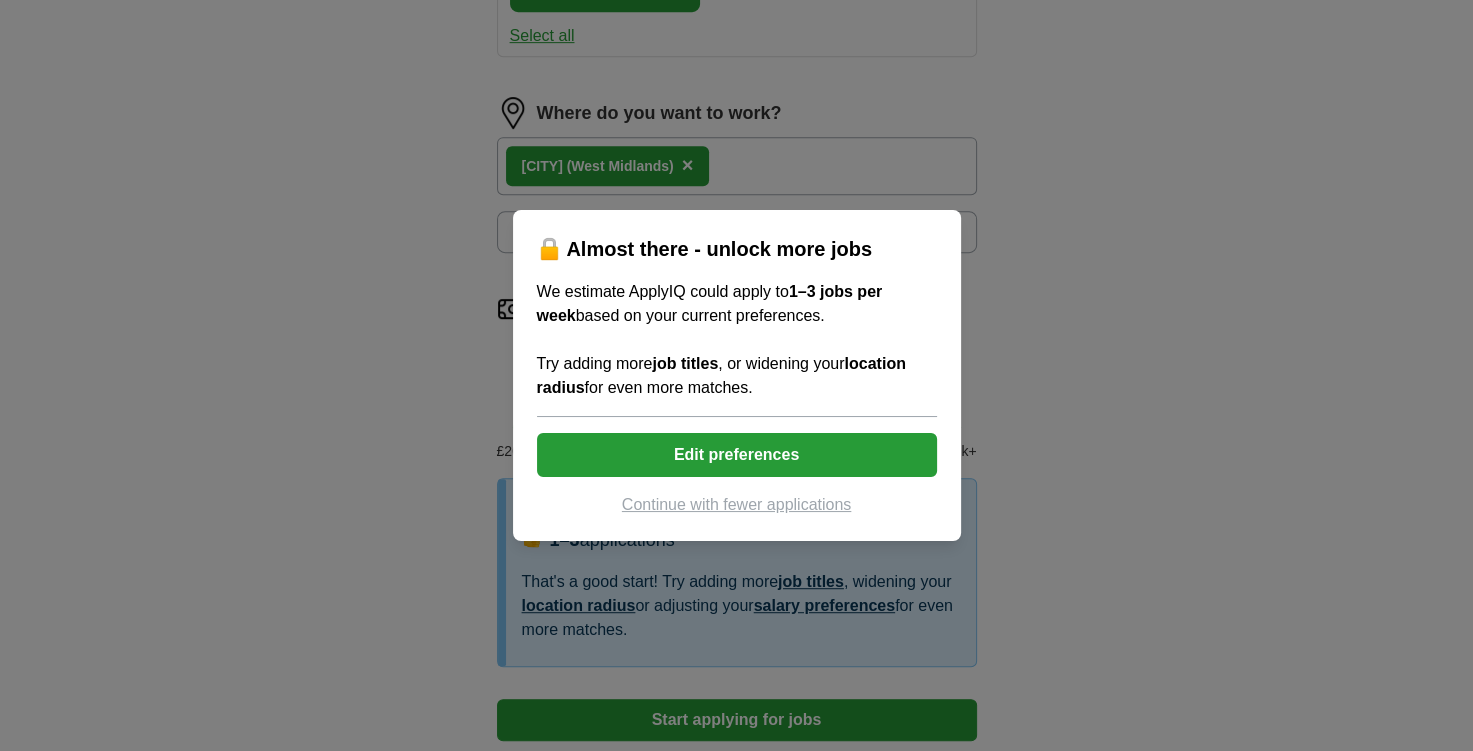 click on "Edit preferences" at bounding box center (737, 455) 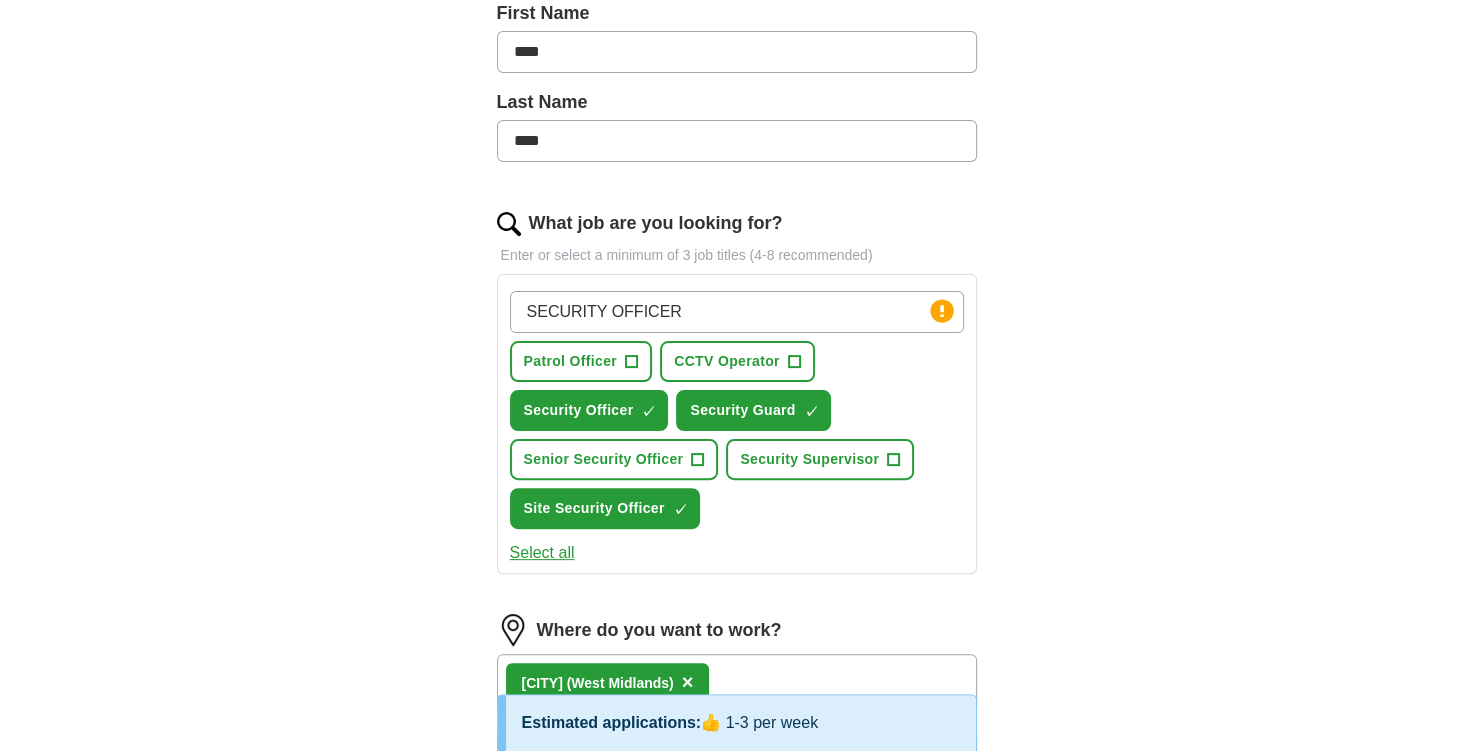 scroll, scrollTop: 457, scrollLeft: 0, axis: vertical 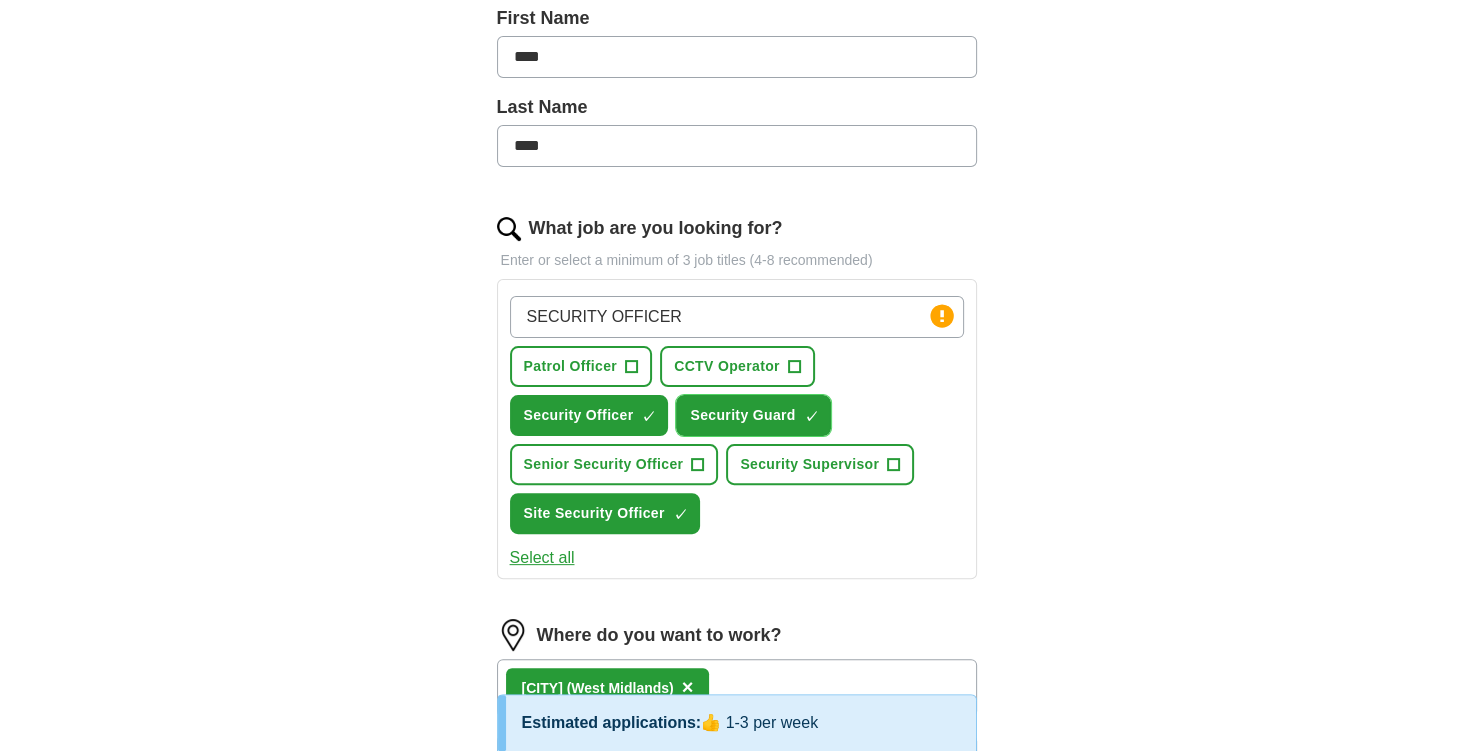 click on "×" at bounding box center (0, 0) 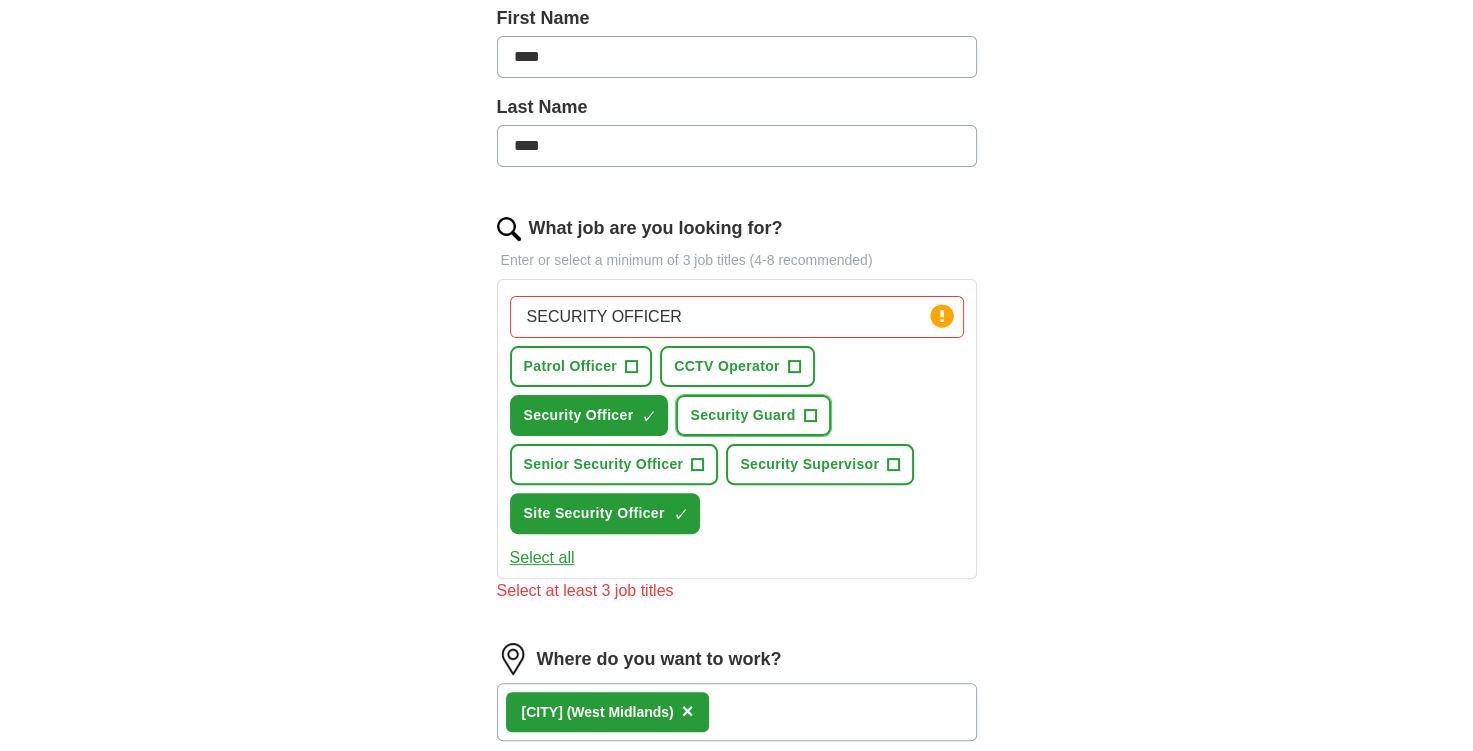 click on "Security Guard +" at bounding box center [753, 415] 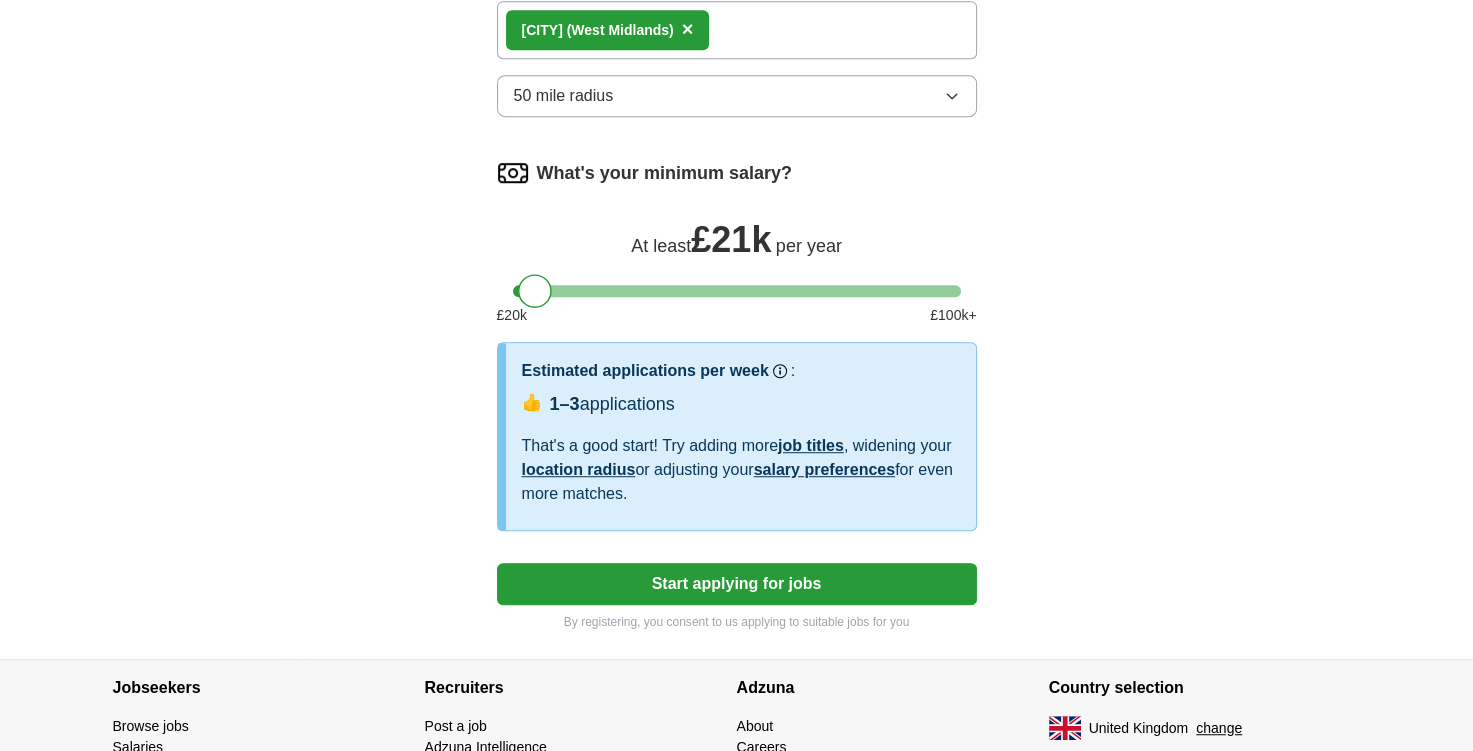 scroll, scrollTop: 1122, scrollLeft: 0, axis: vertical 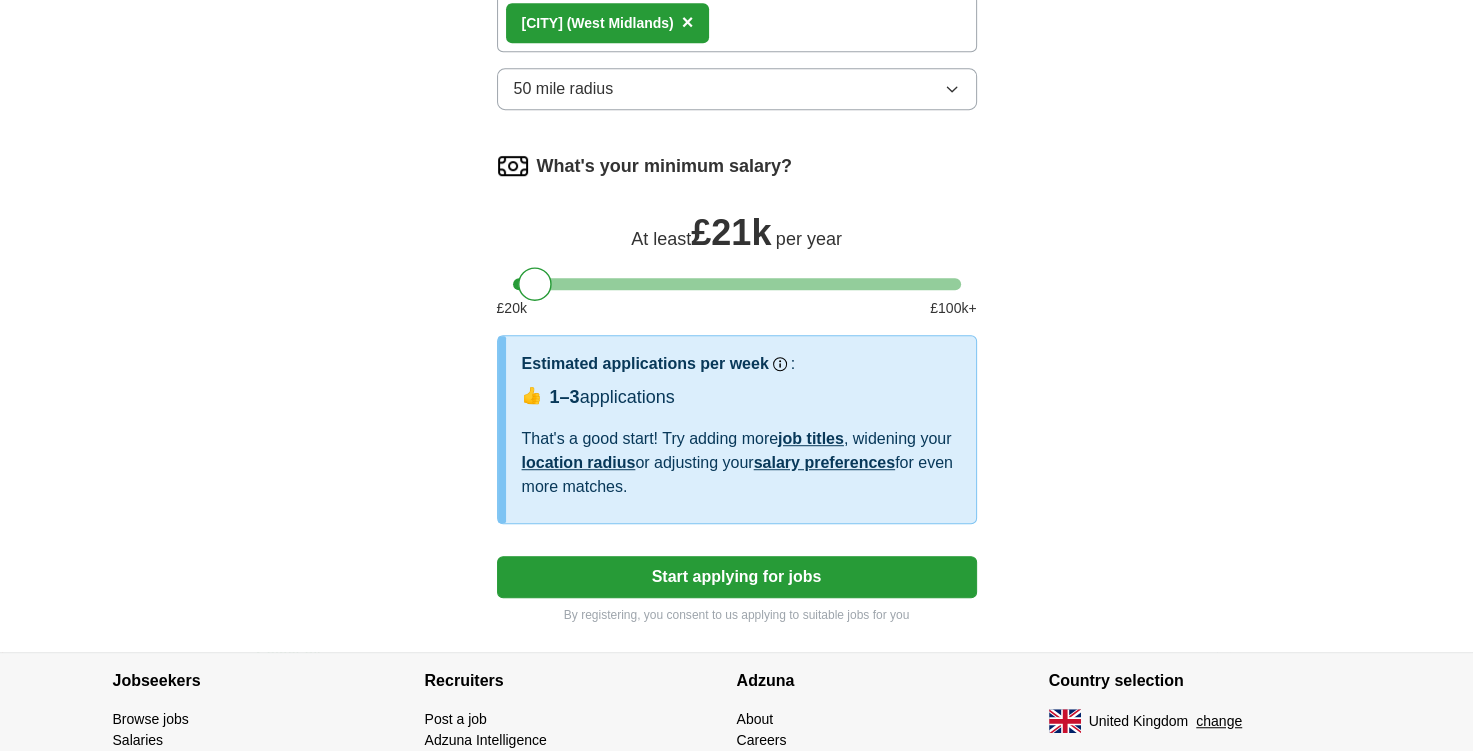 click on "Start applying for jobs" at bounding box center (737, 577) 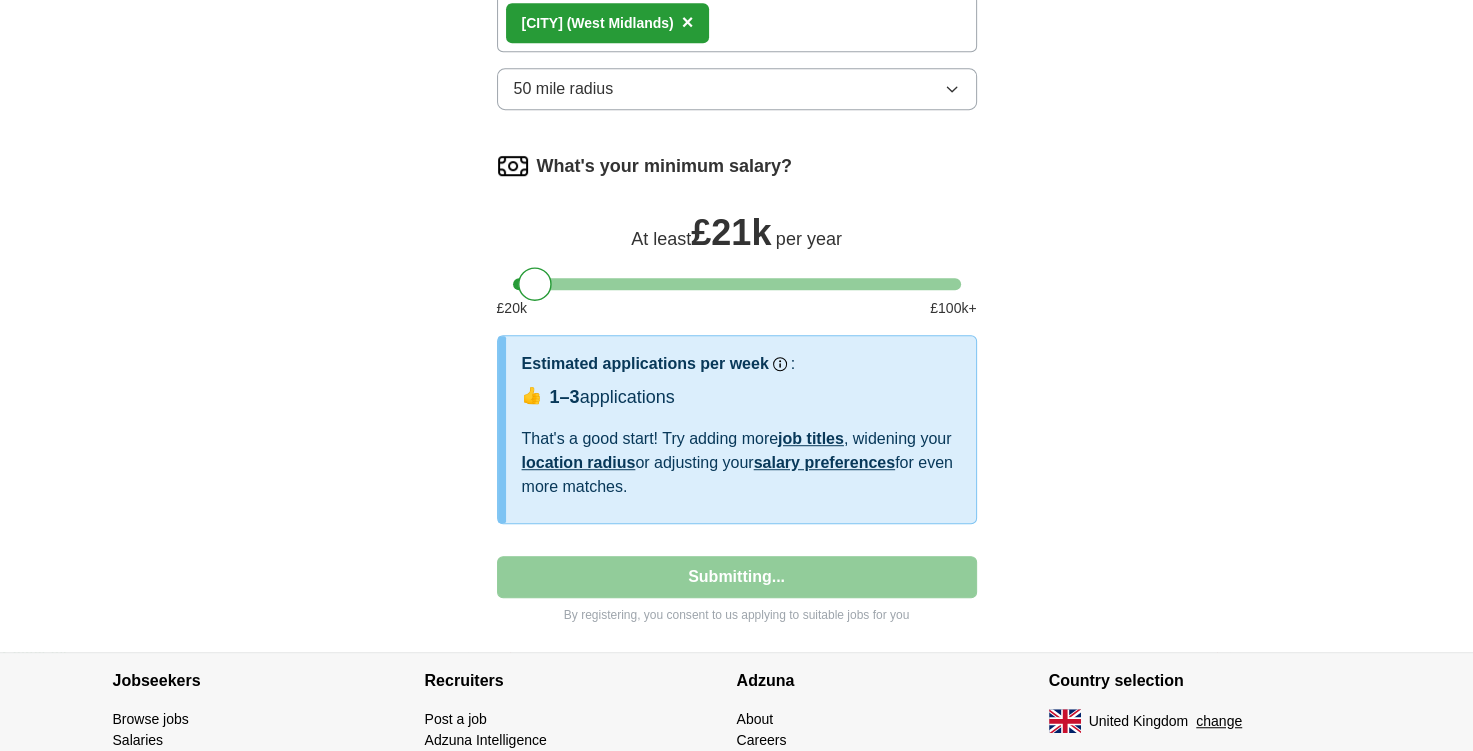 select on "**" 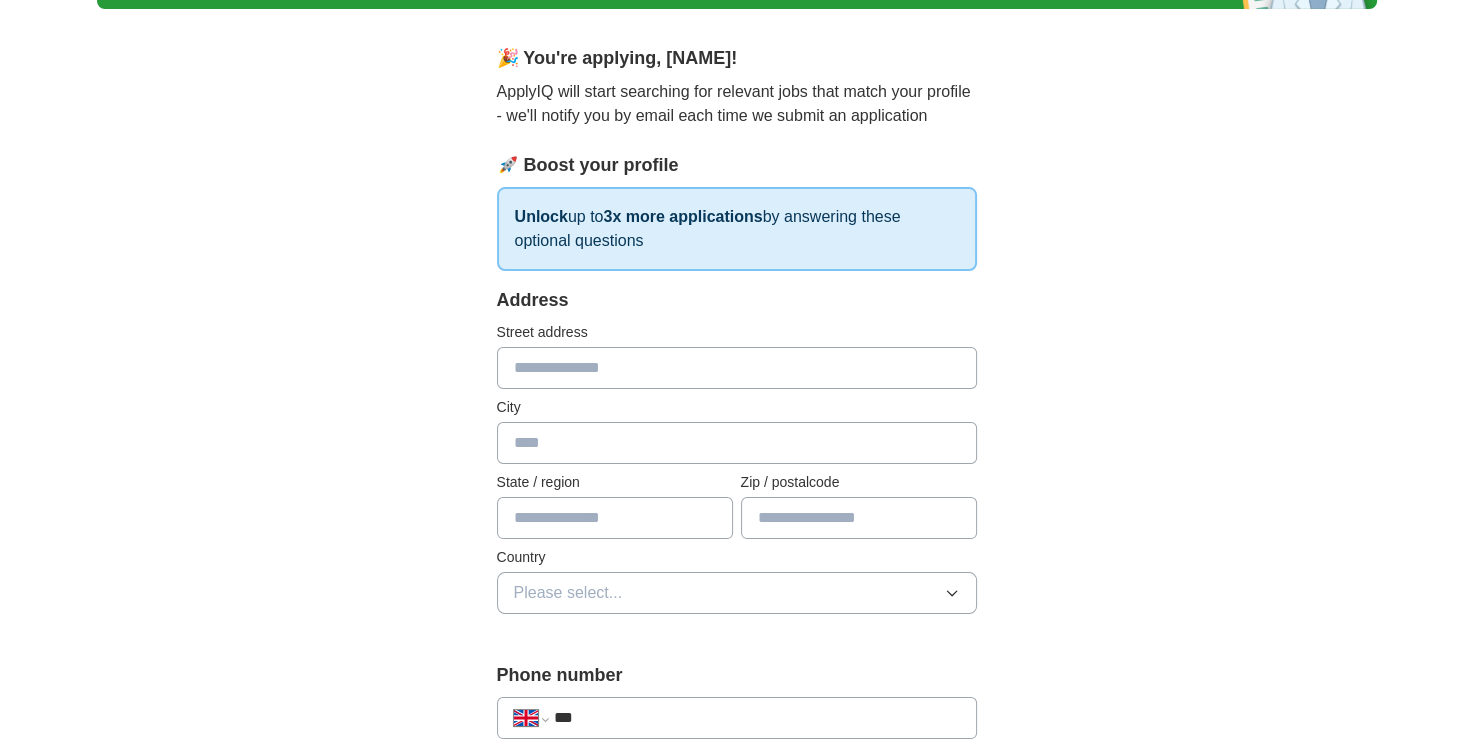scroll, scrollTop: 0, scrollLeft: 0, axis: both 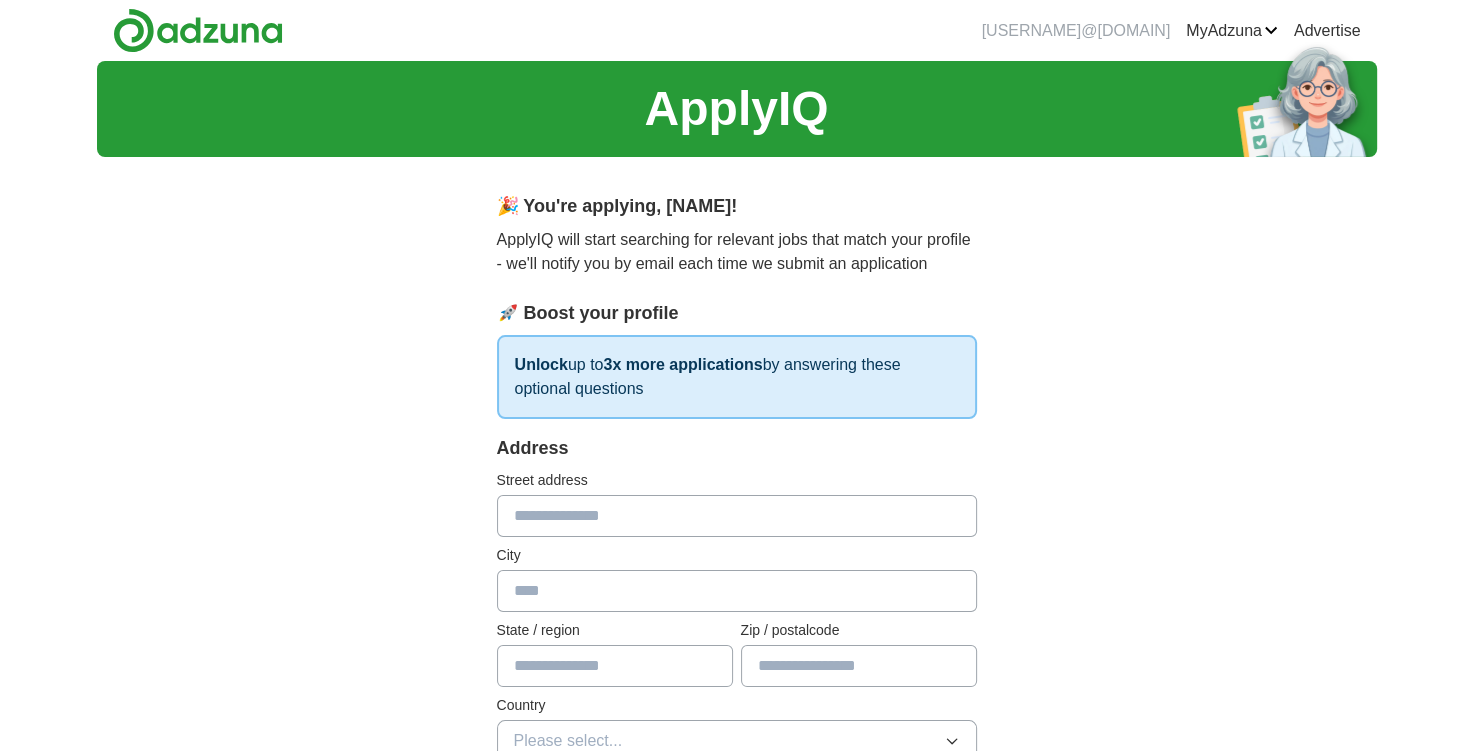 click at bounding box center (737, 516) 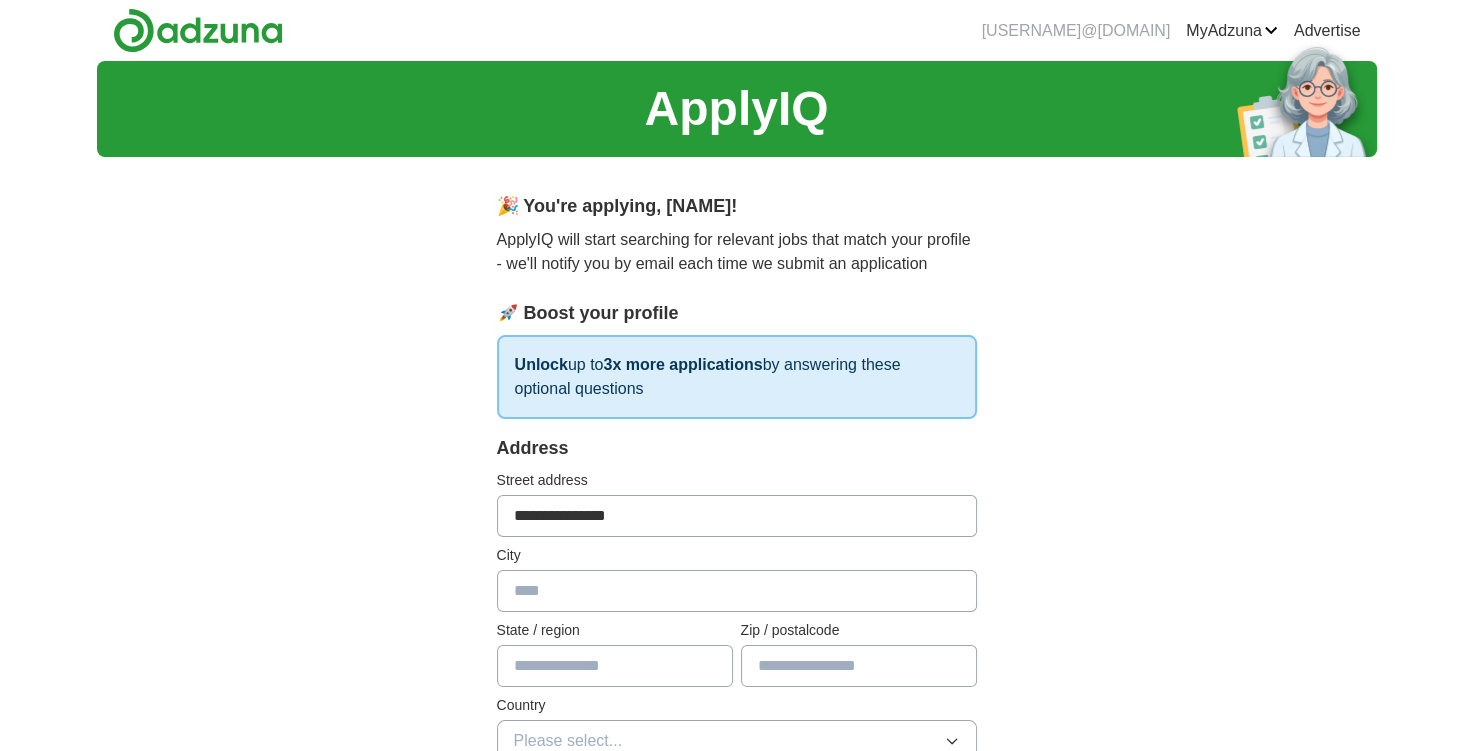 type on "**********" 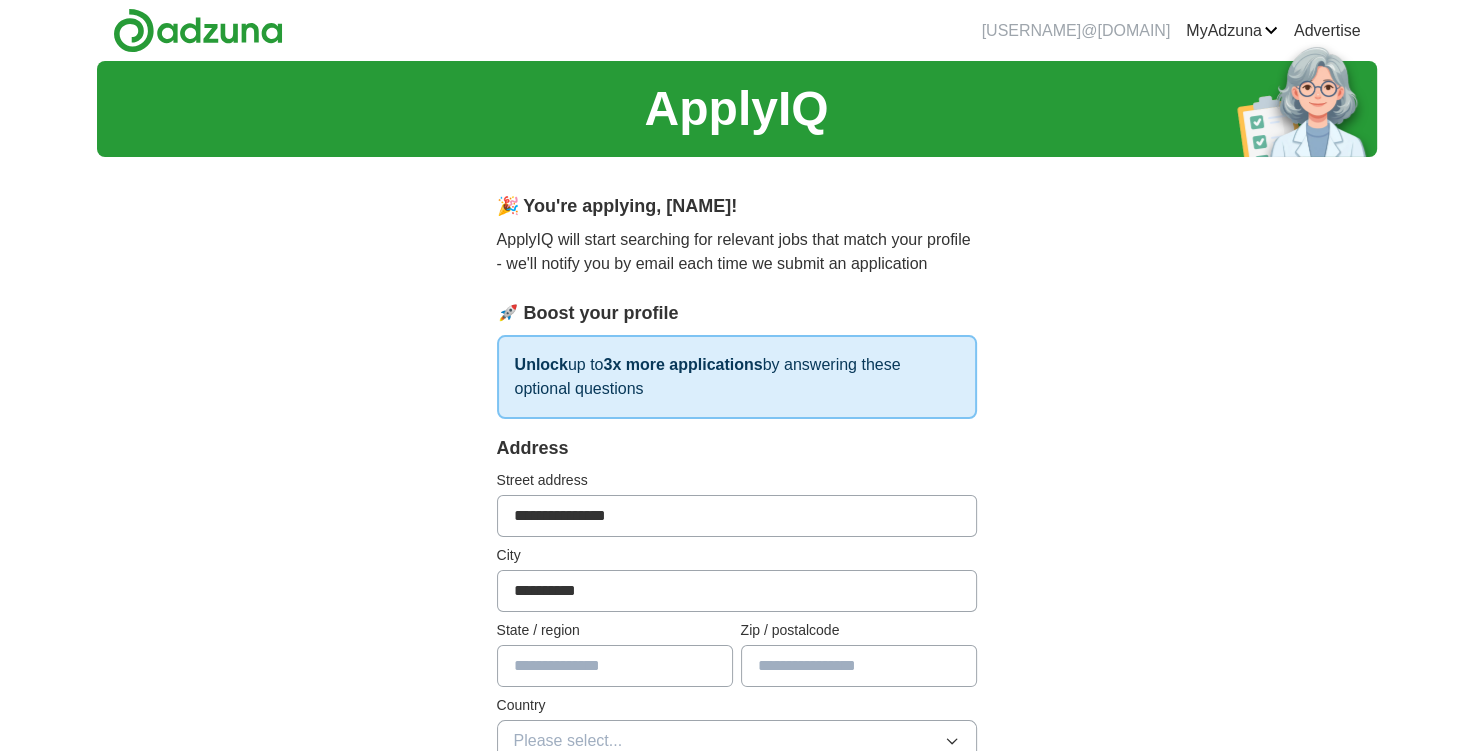type on "**********" 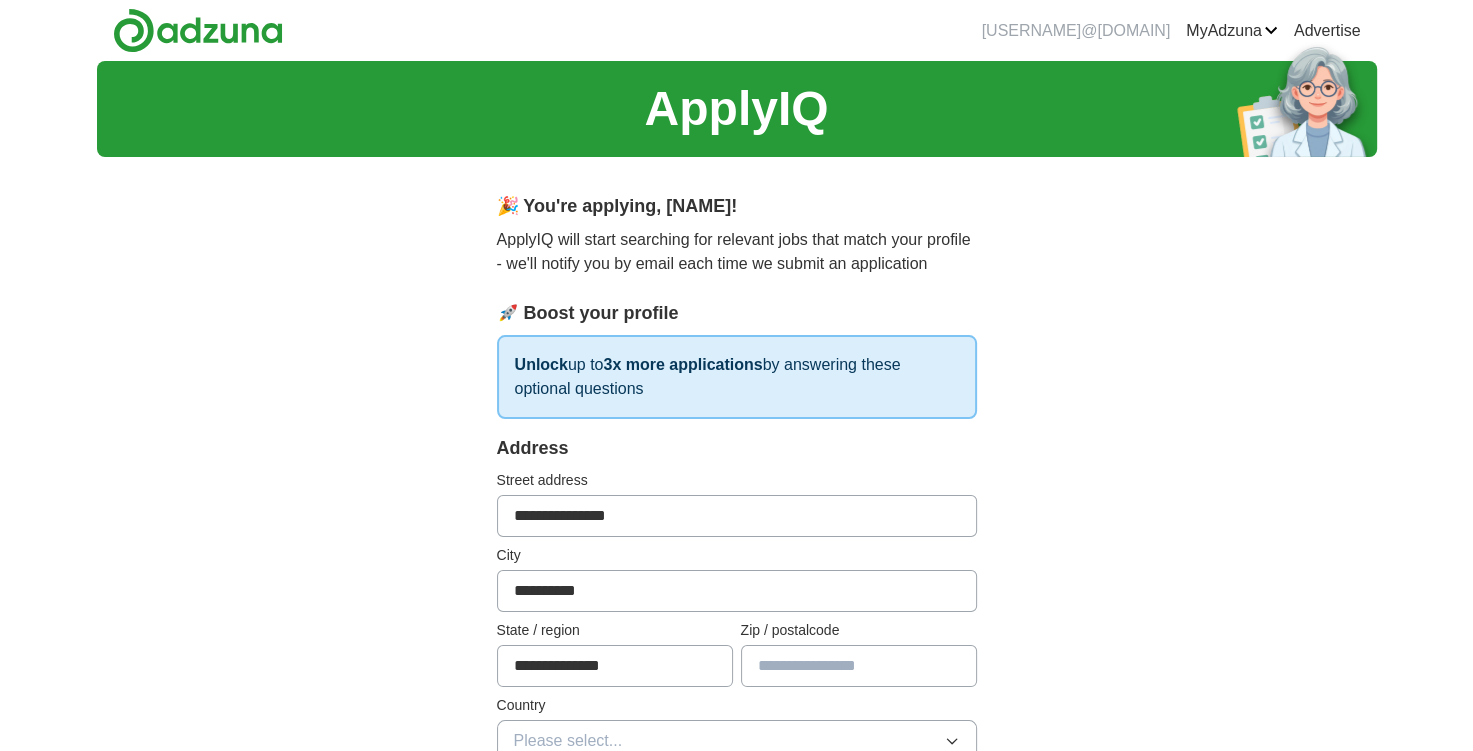 type on "*******" 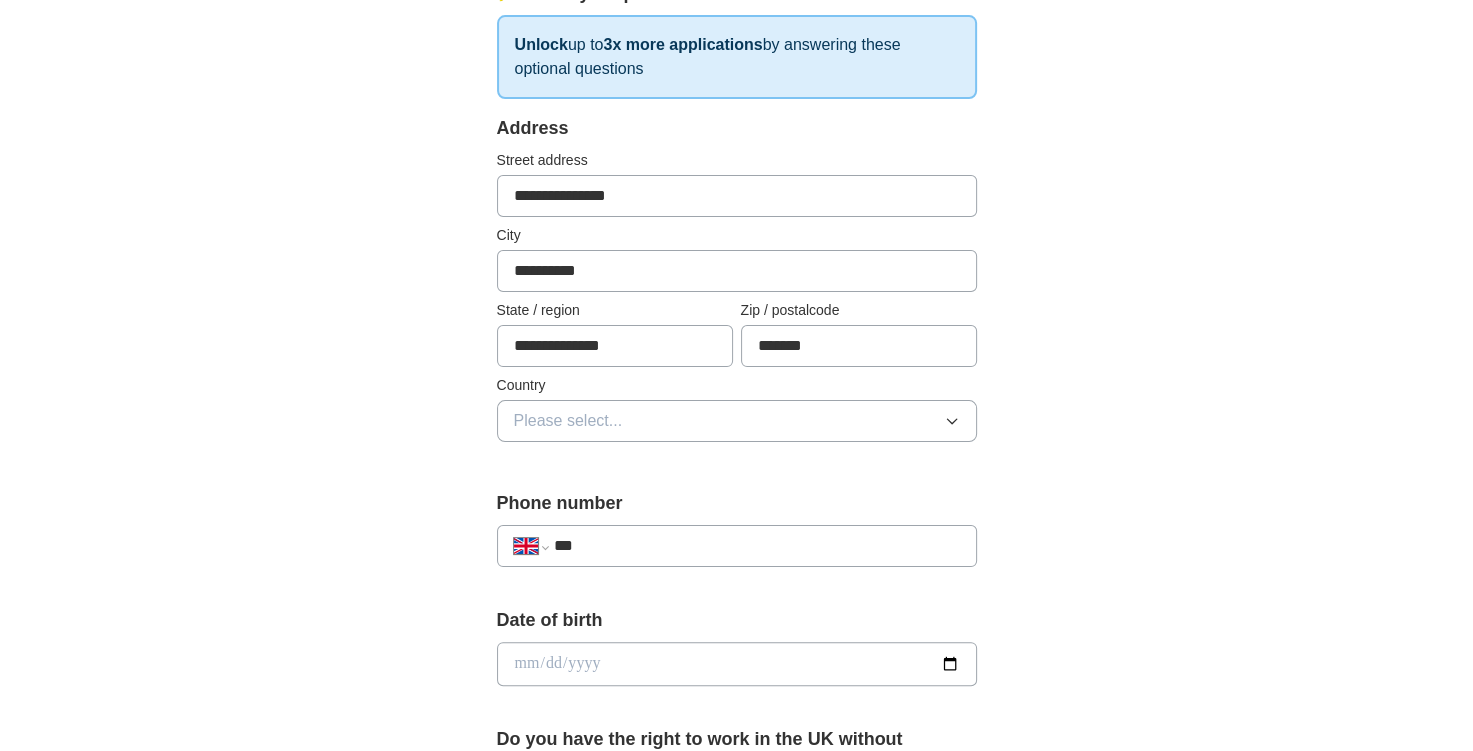 scroll, scrollTop: 323, scrollLeft: 0, axis: vertical 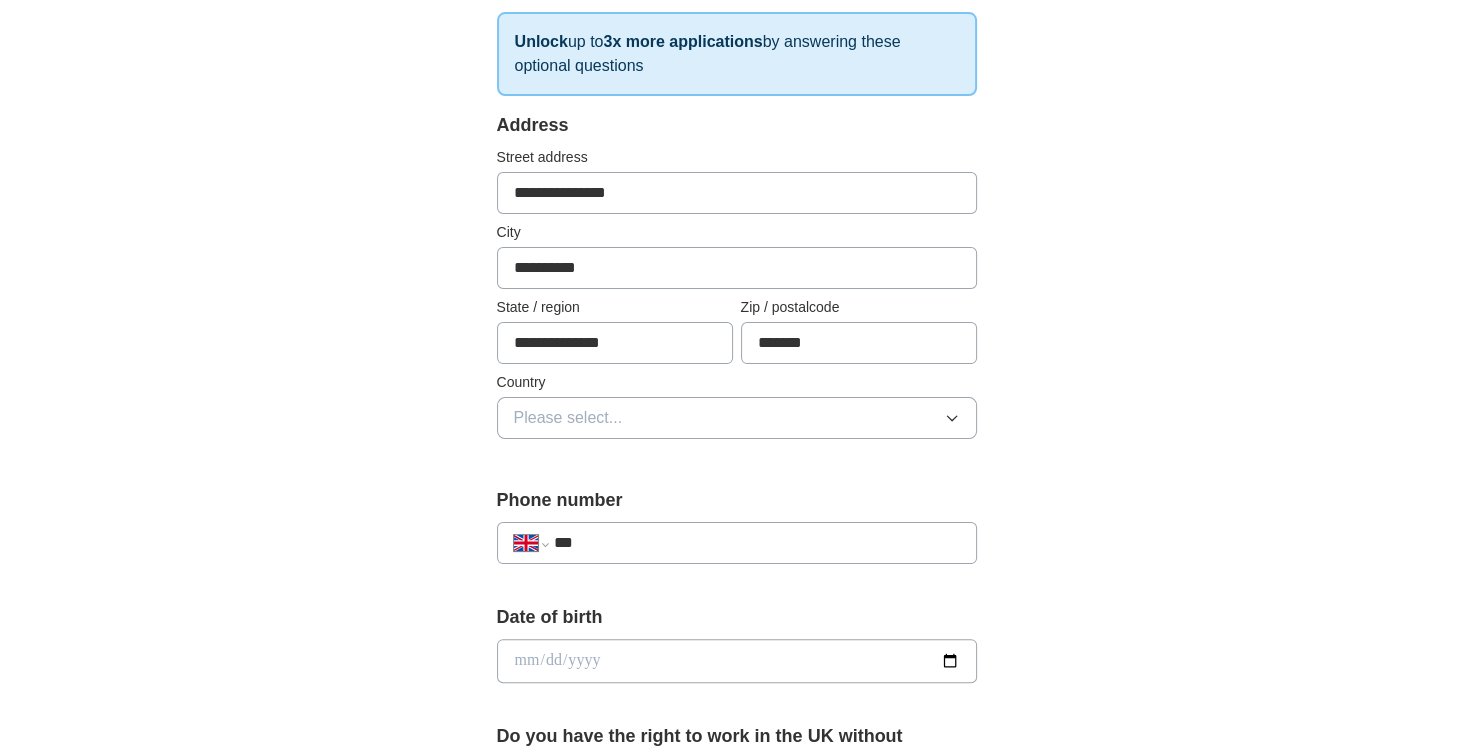 click 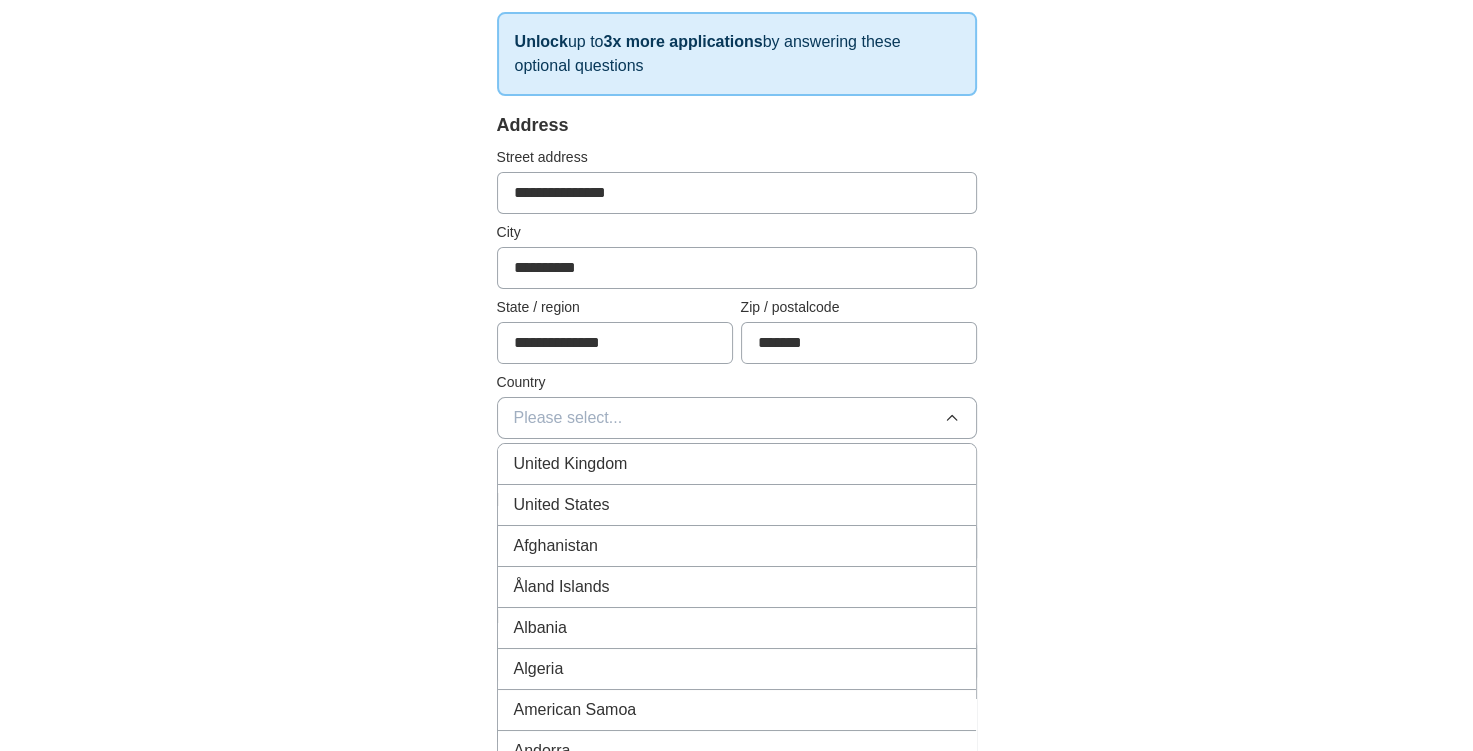 click on "United Kingdom" at bounding box center [737, 464] 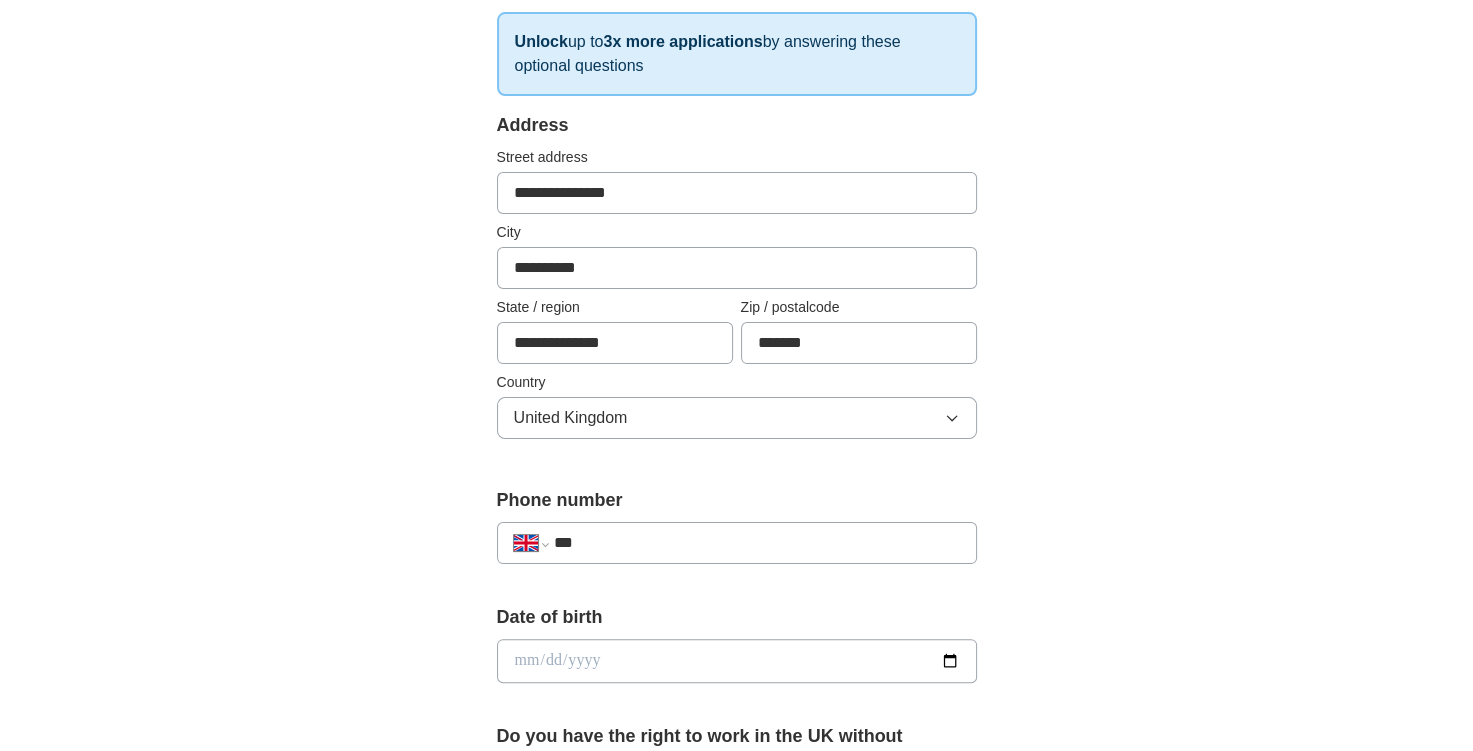 click on "***" at bounding box center [756, 543] 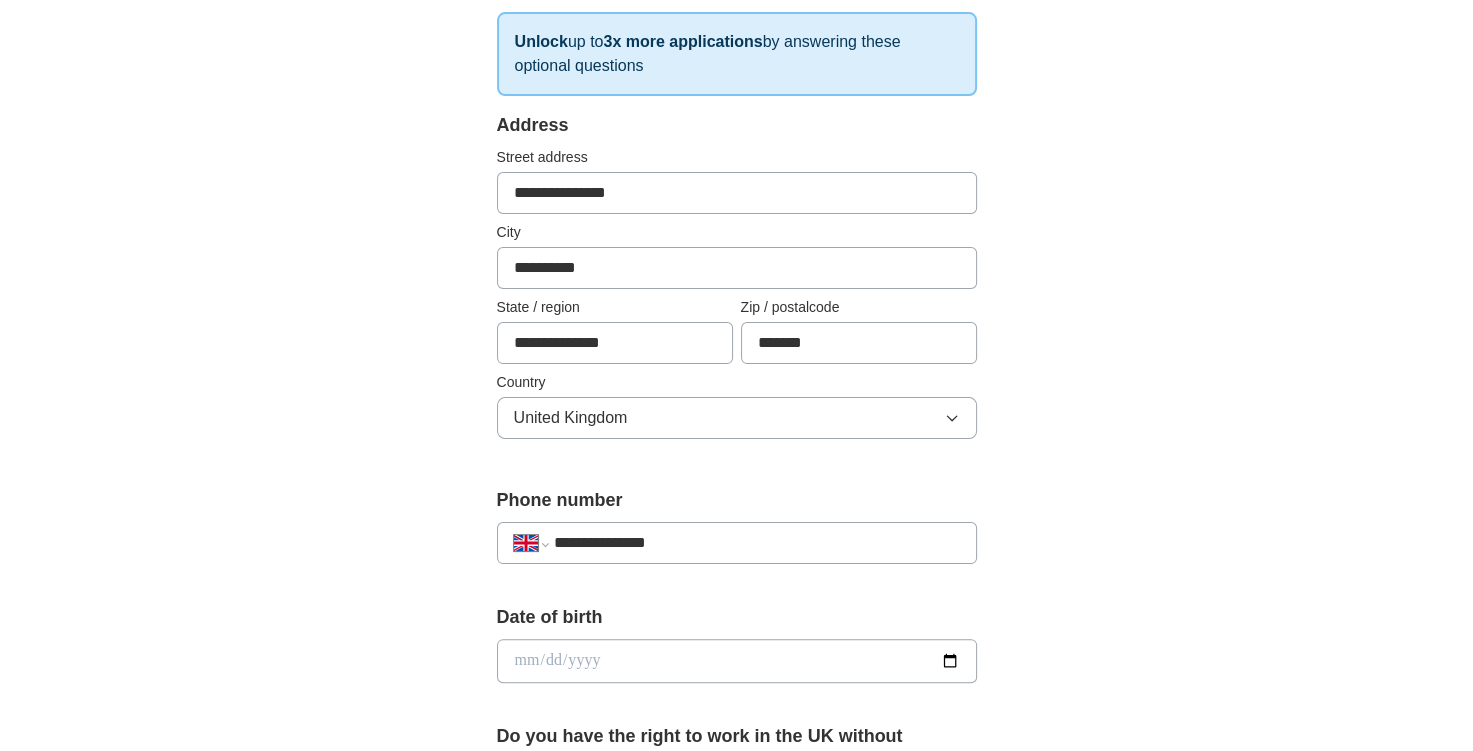 click at bounding box center [737, 661] 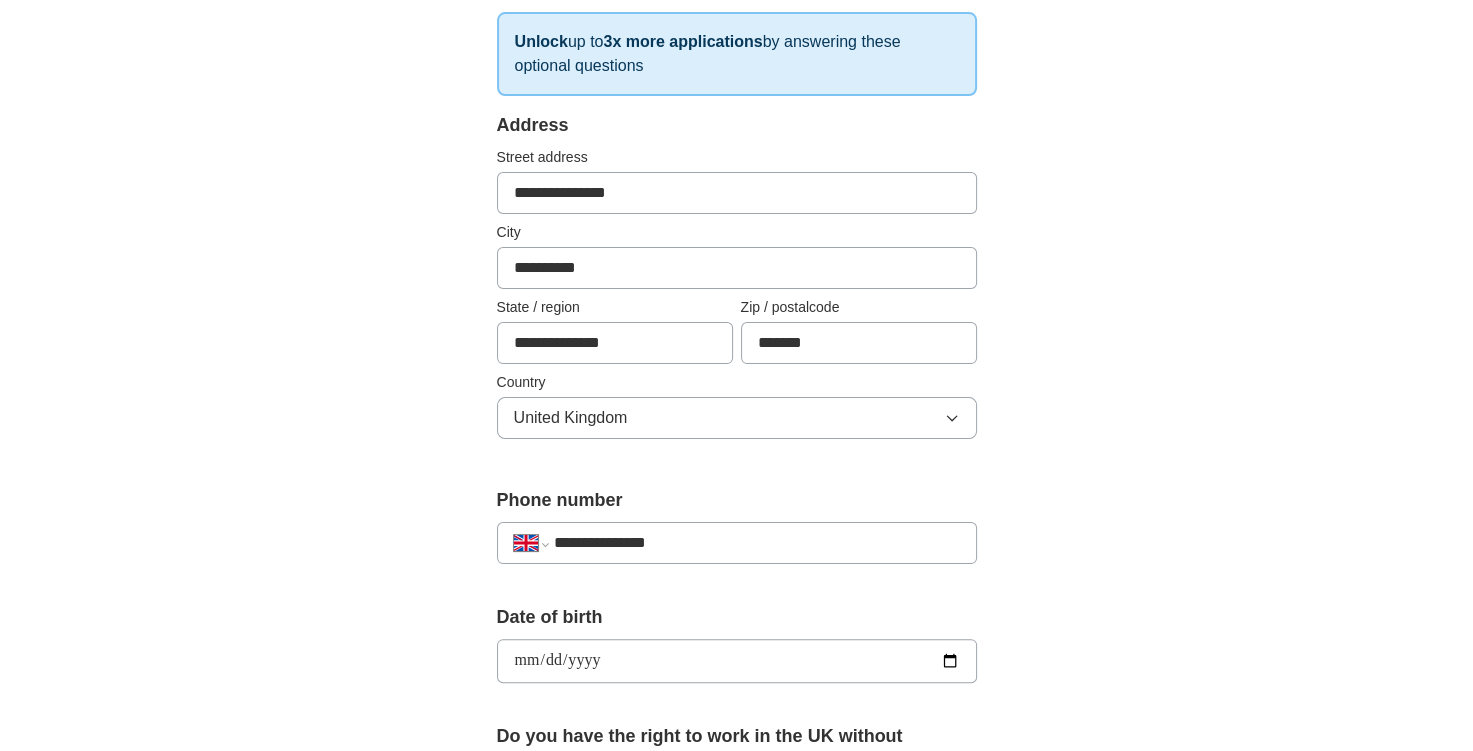 type on "**********" 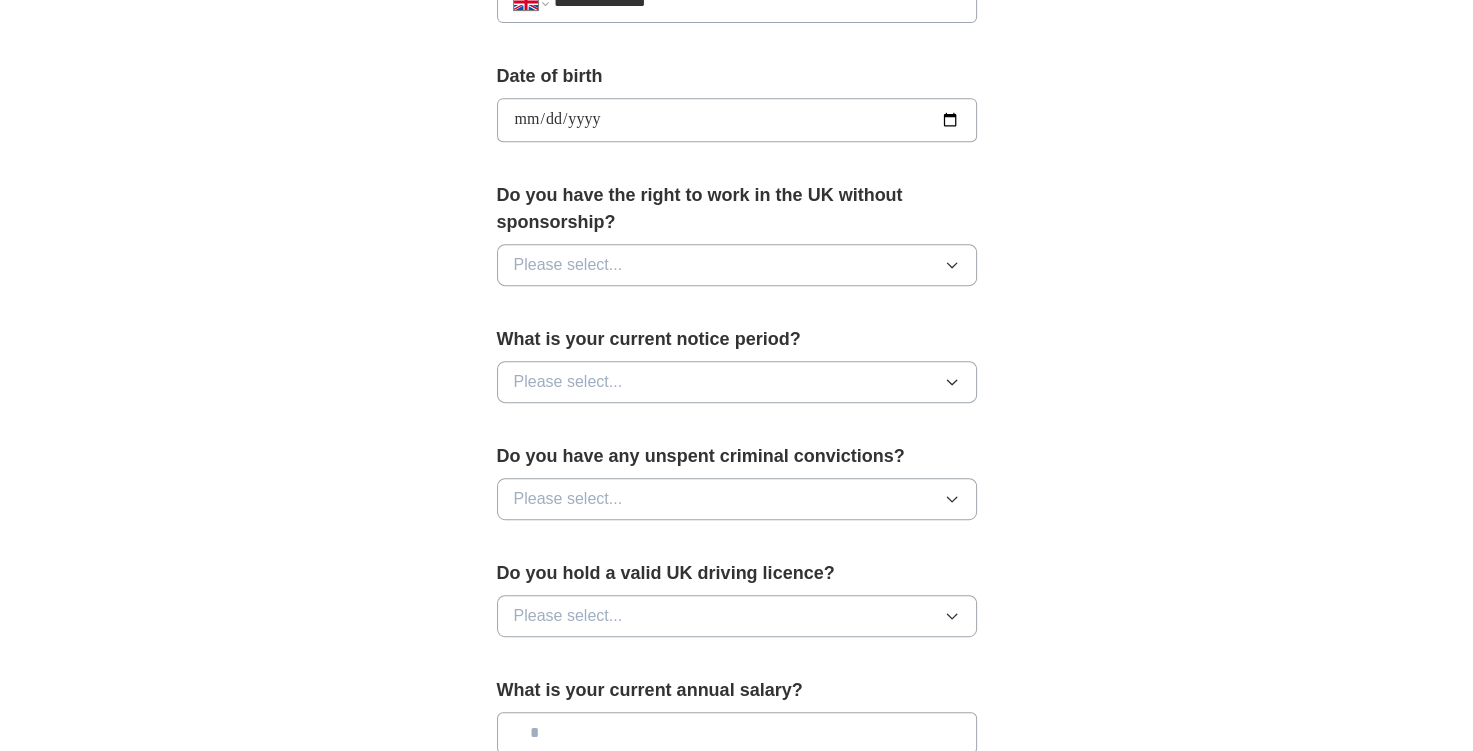 scroll, scrollTop: 878, scrollLeft: 0, axis: vertical 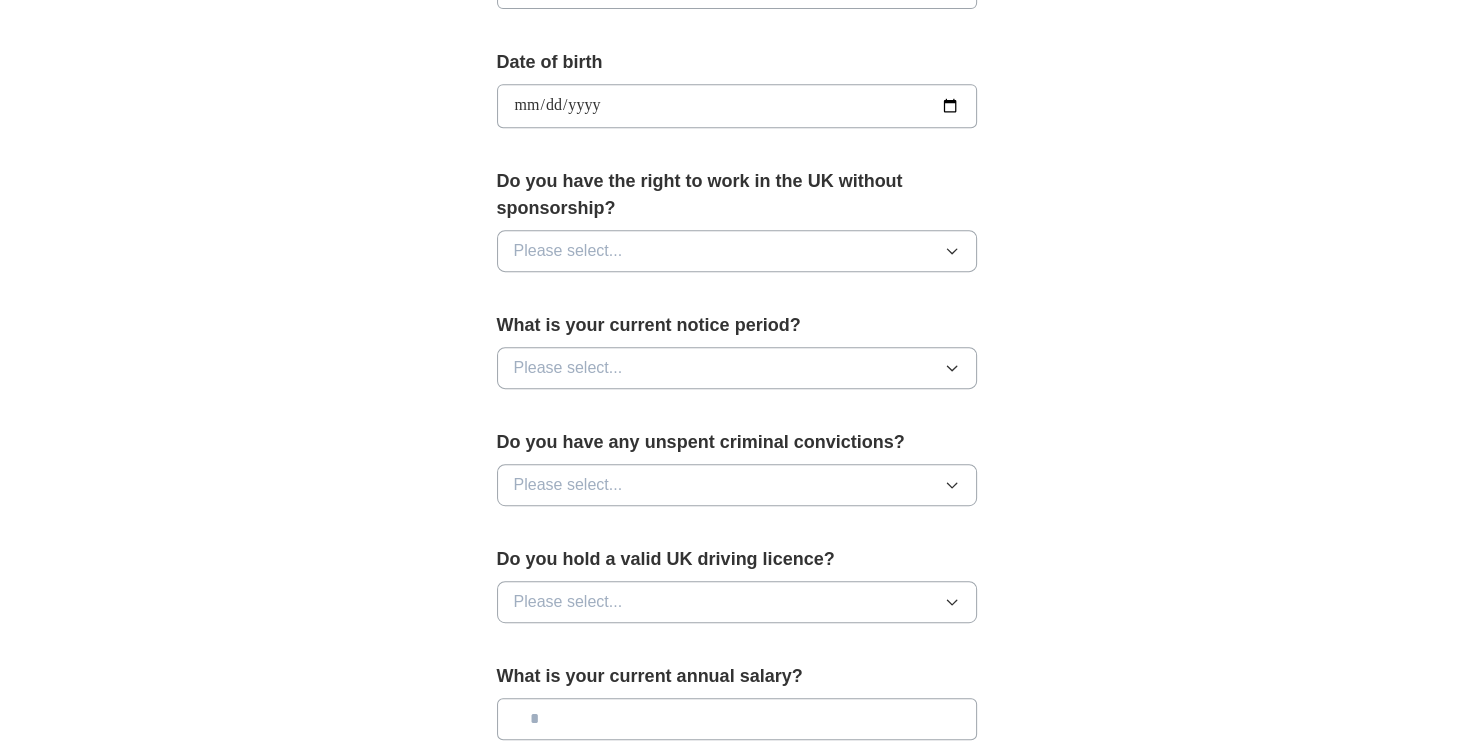 click 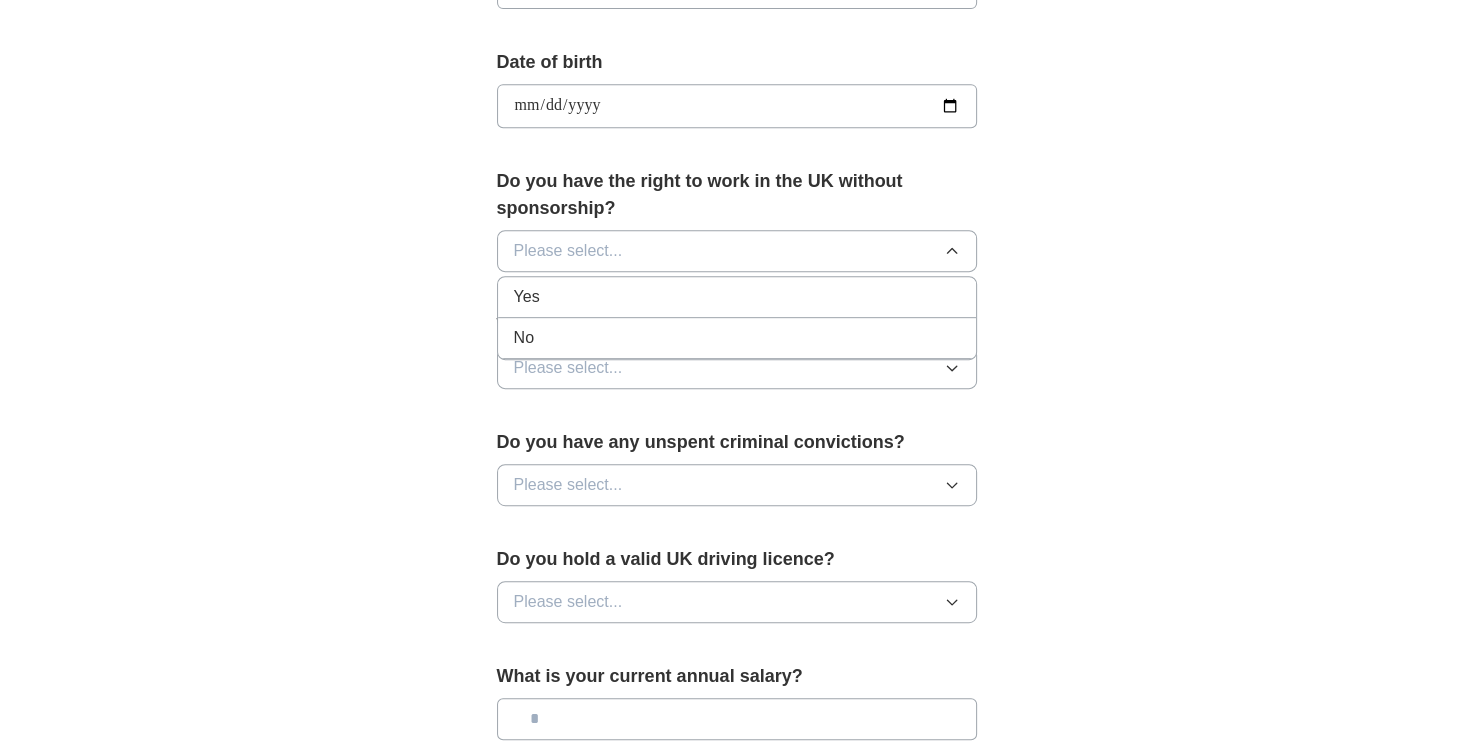 click on "Yes" at bounding box center [737, 297] 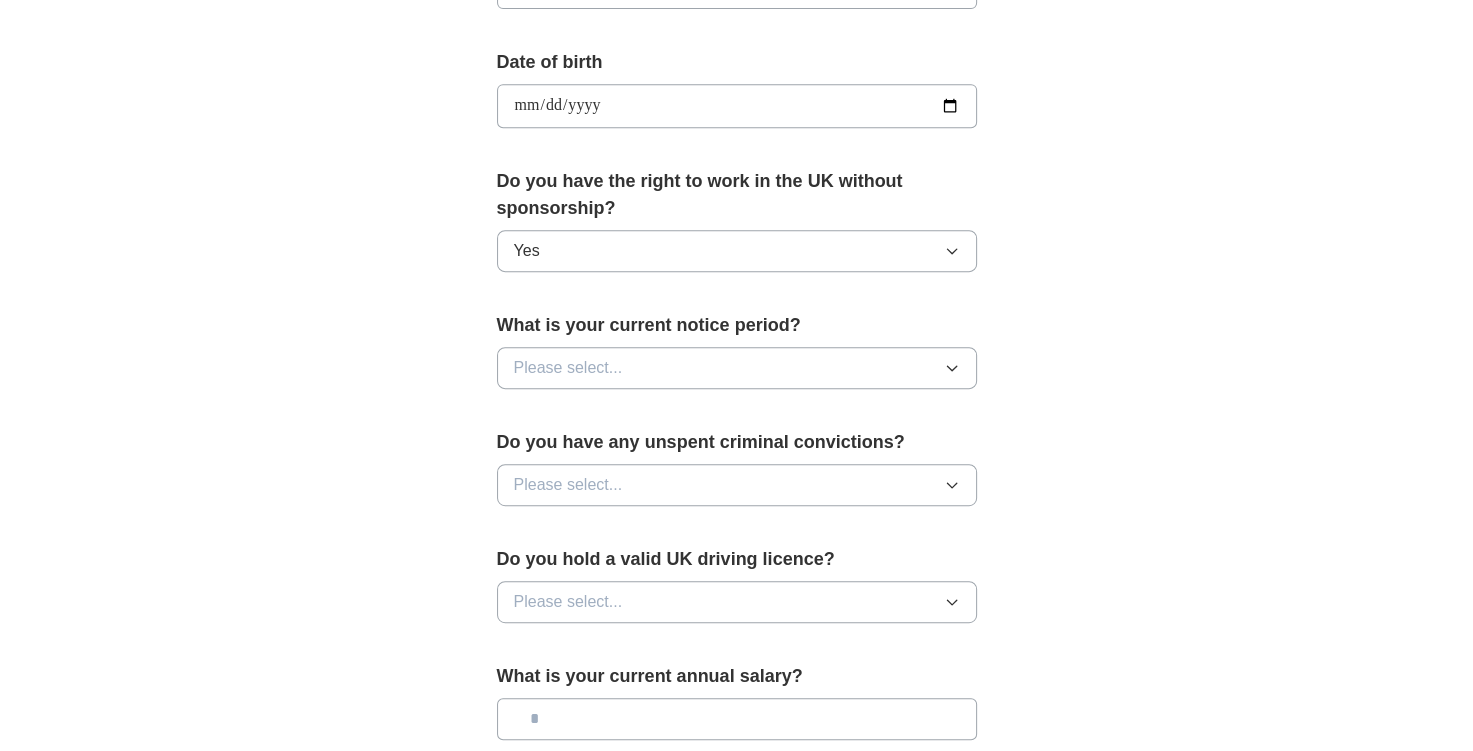 click on "Please select..." at bounding box center [737, 368] 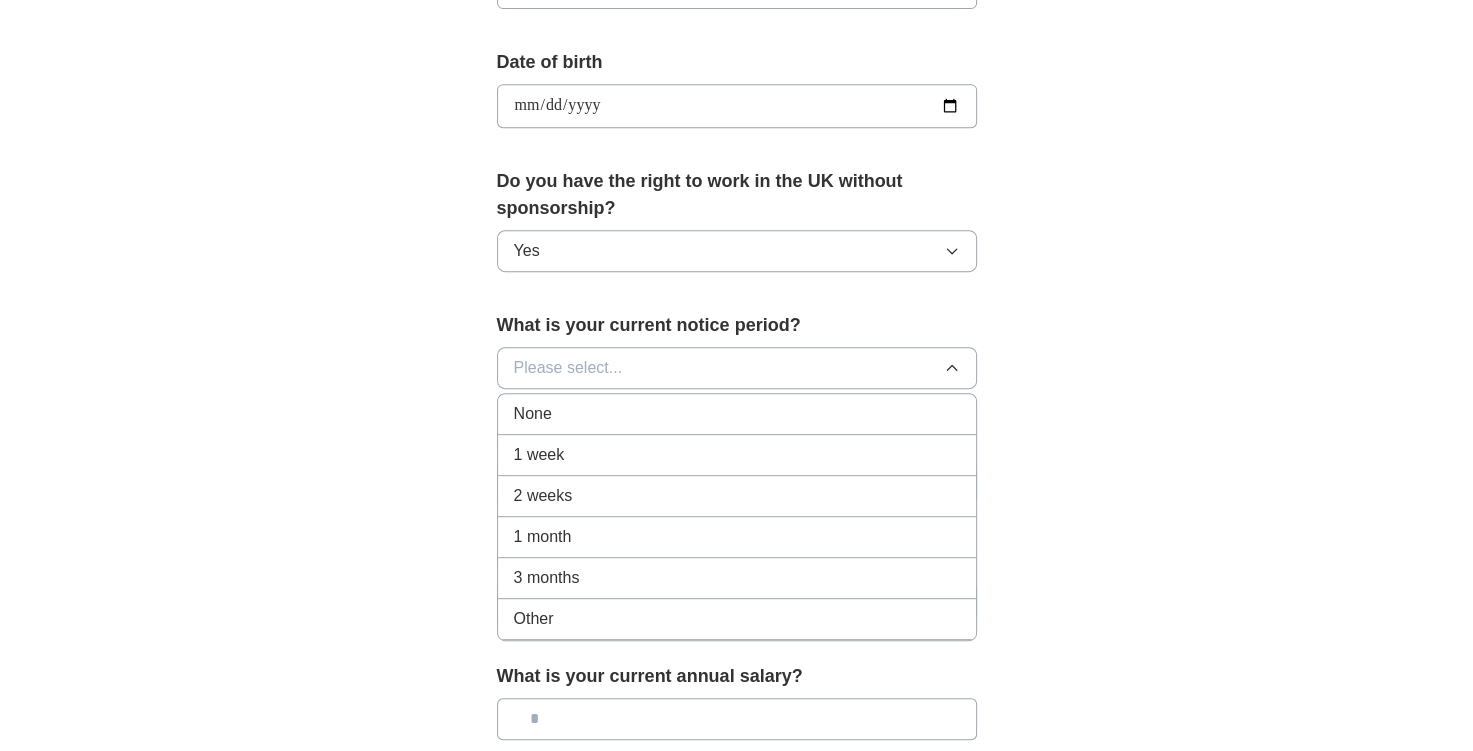 click on "1 week" at bounding box center (737, 455) 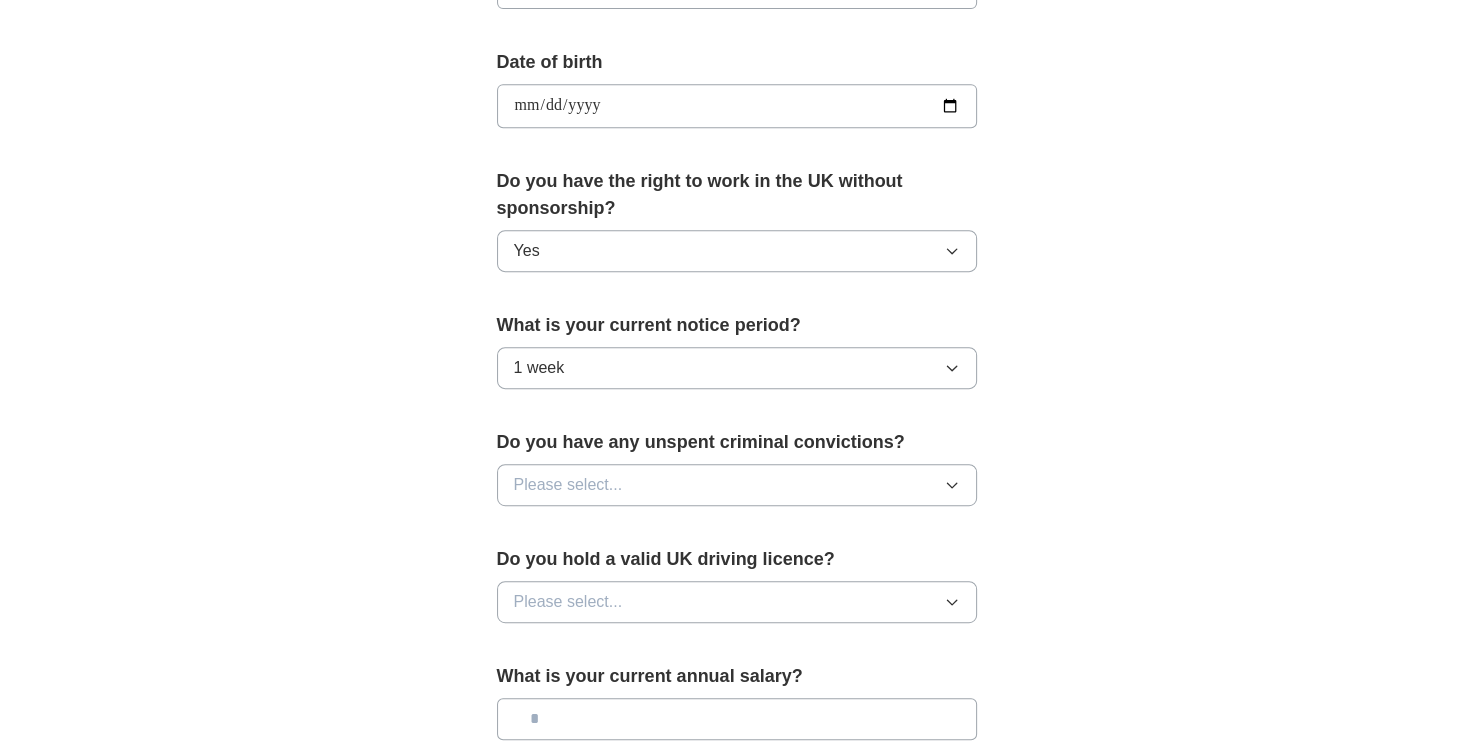 click on "Please select..." at bounding box center (737, 485) 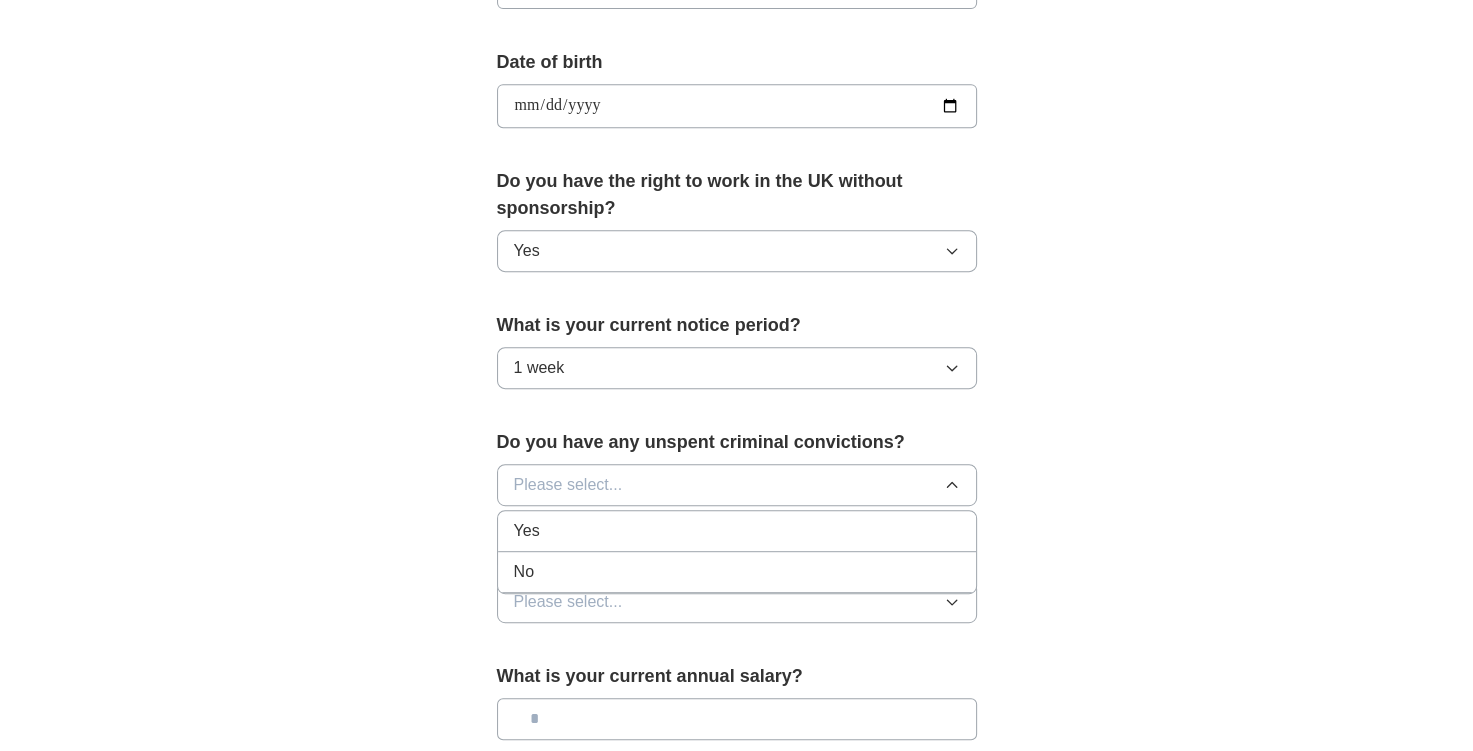 click on "No" at bounding box center [524, 572] 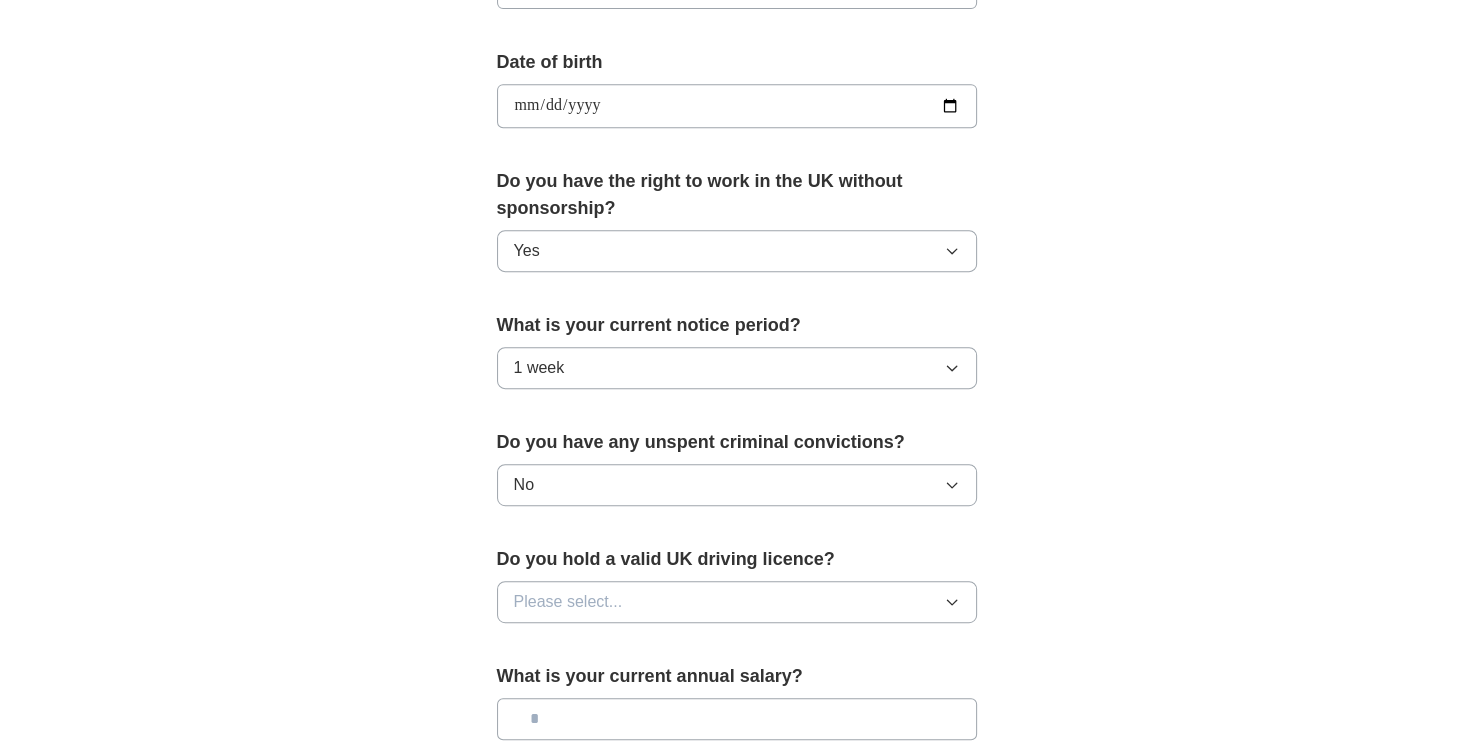 click on "Please select..." at bounding box center (568, 602) 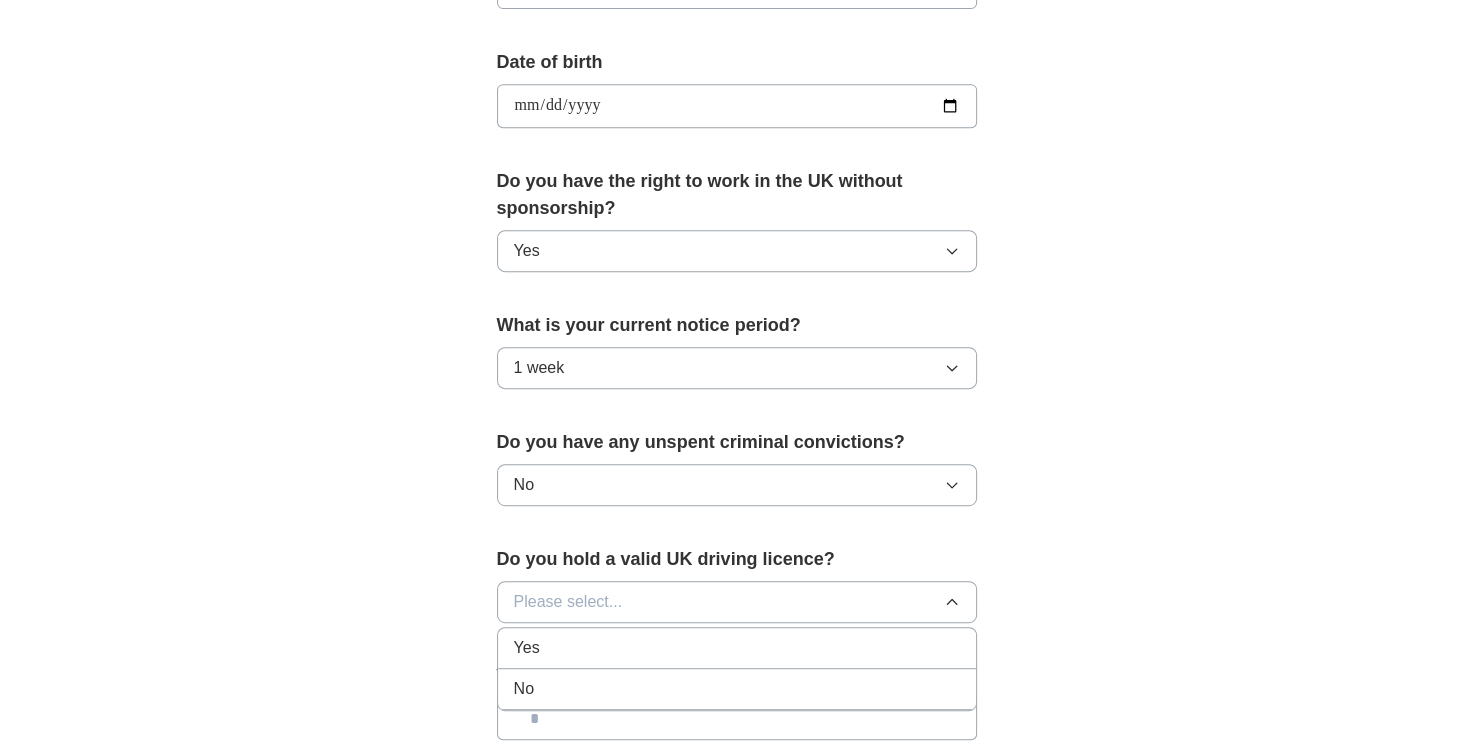 click on "Yes" at bounding box center (527, 648) 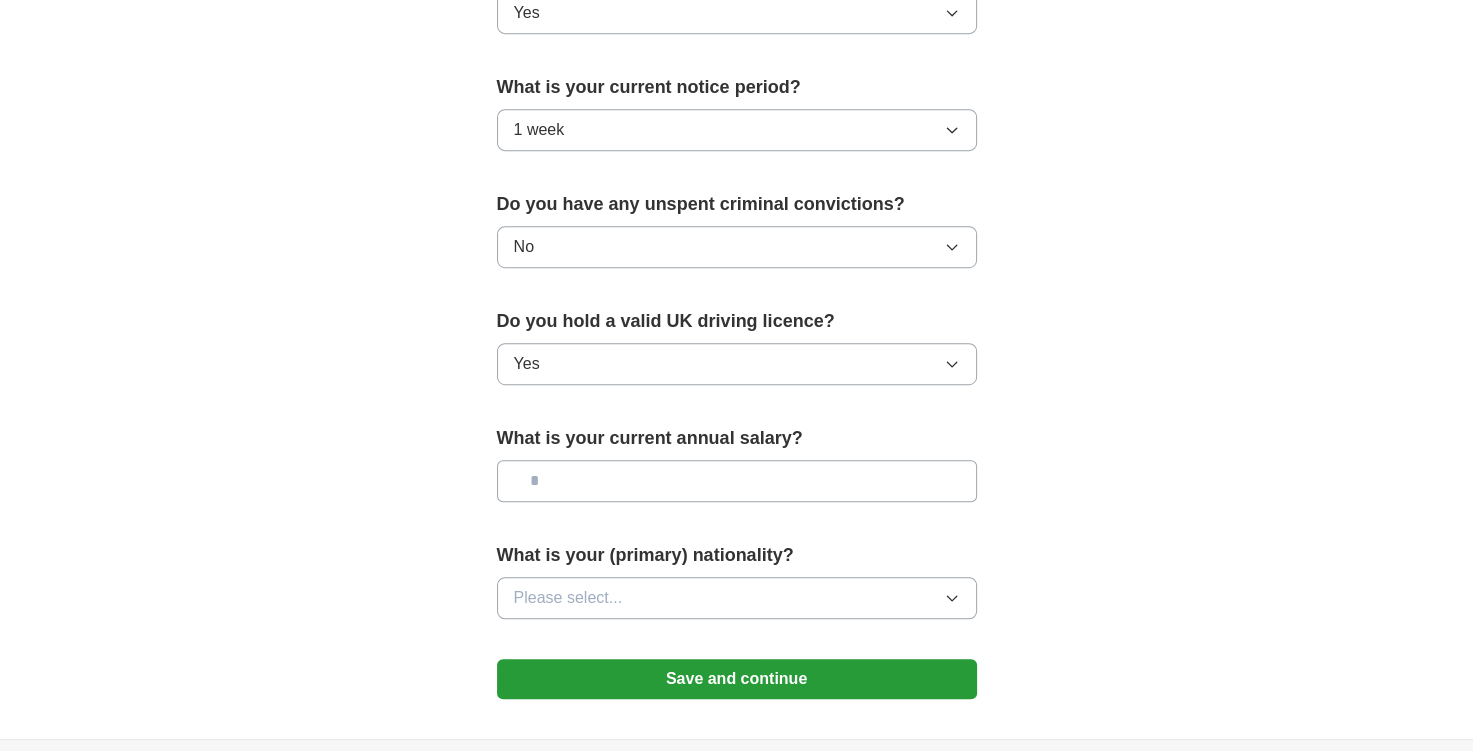 scroll, scrollTop: 1136, scrollLeft: 0, axis: vertical 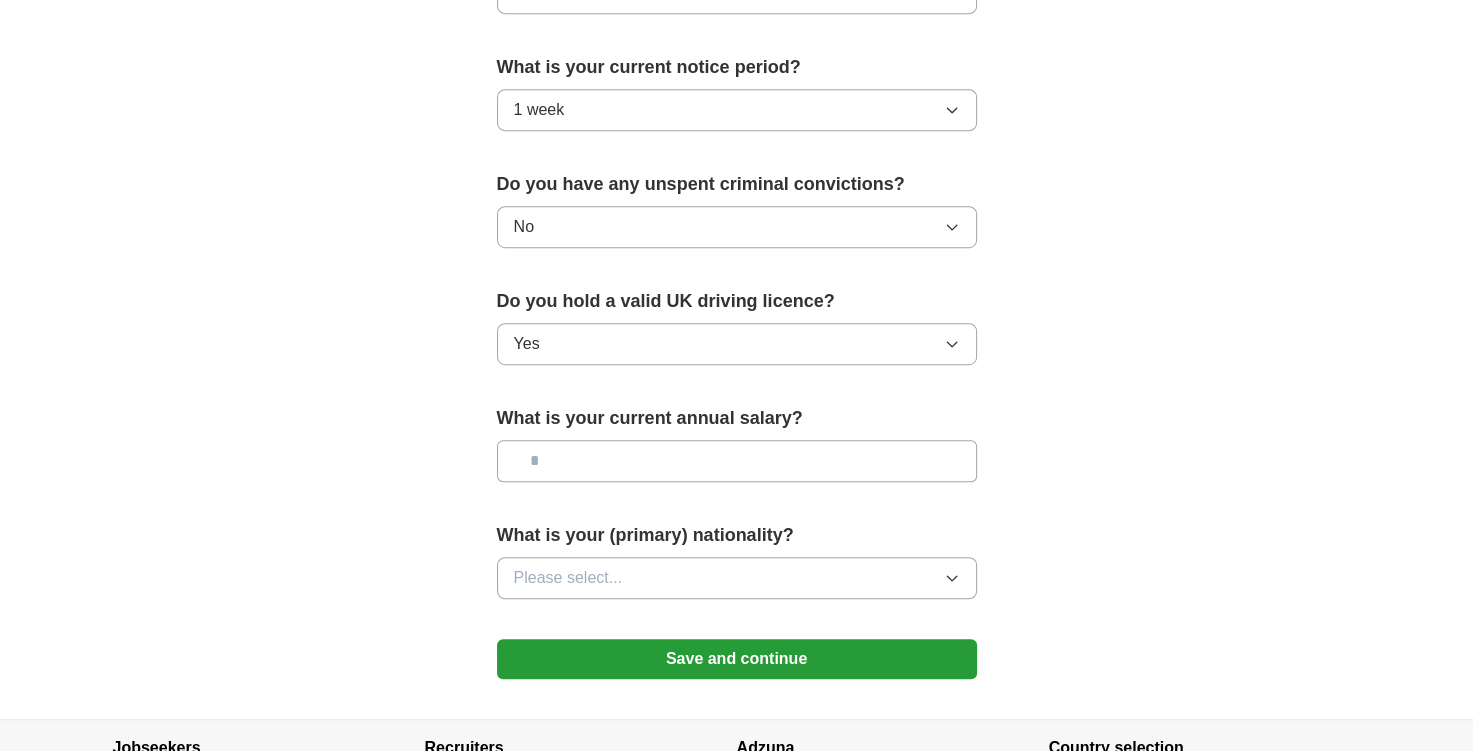 click at bounding box center (737, 461) 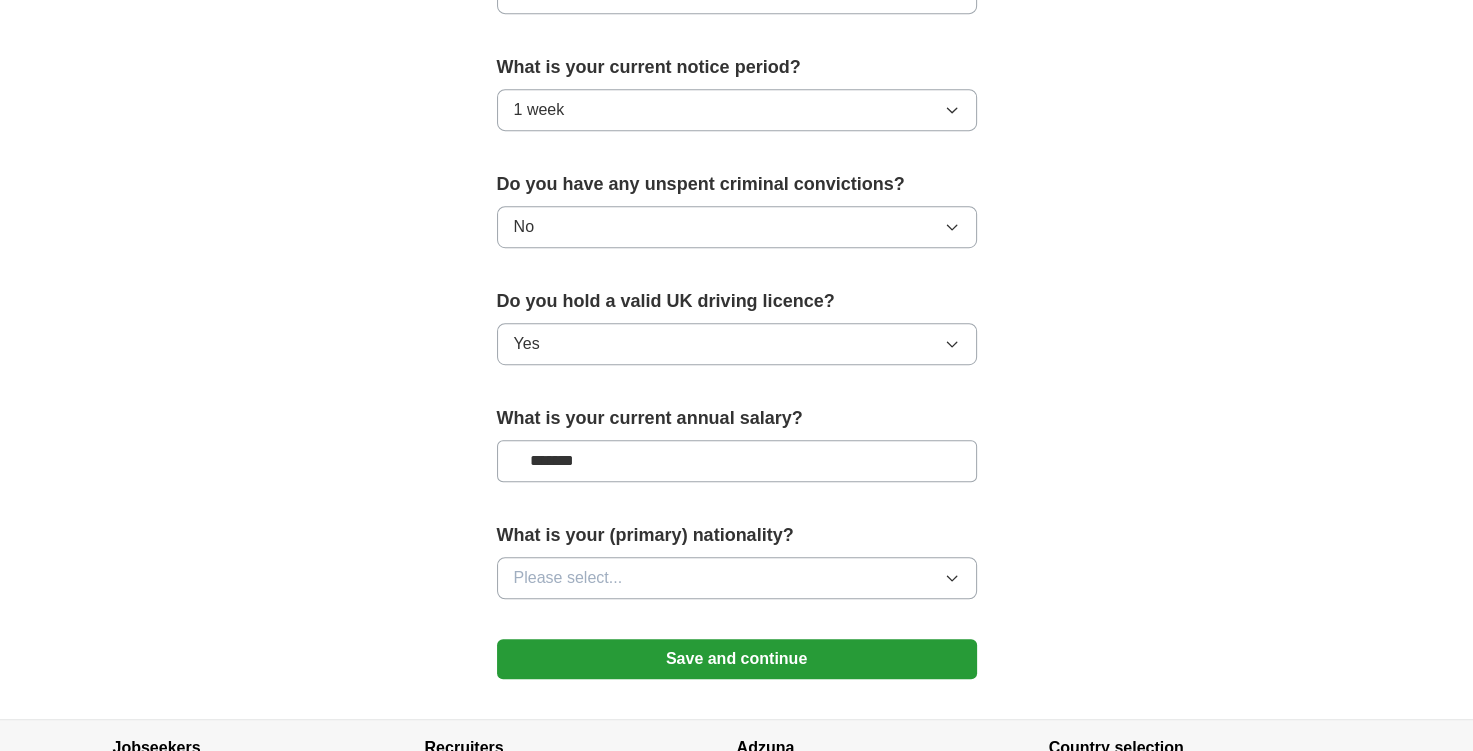 type on "*******" 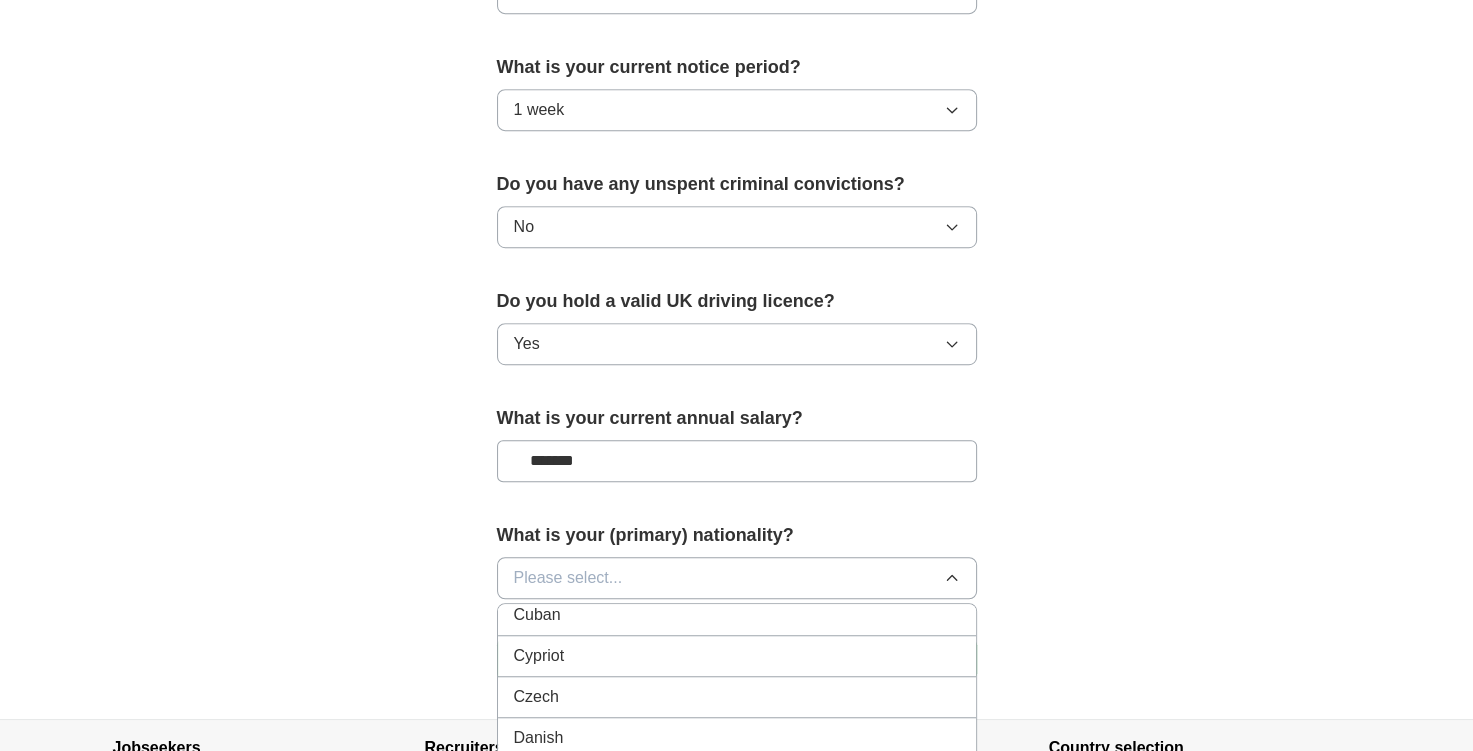 scroll, scrollTop: 1972, scrollLeft: 0, axis: vertical 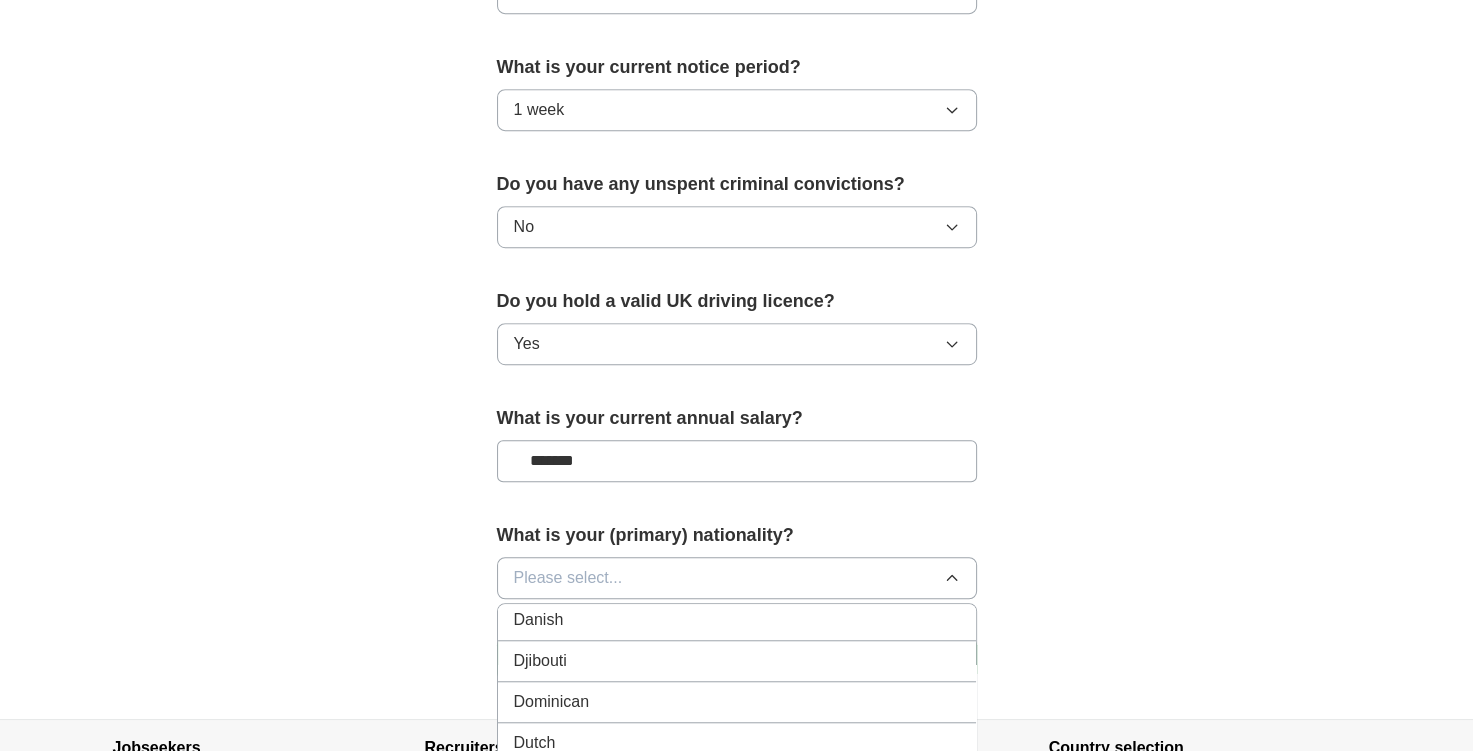 click on "Dutch" at bounding box center [737, 743] 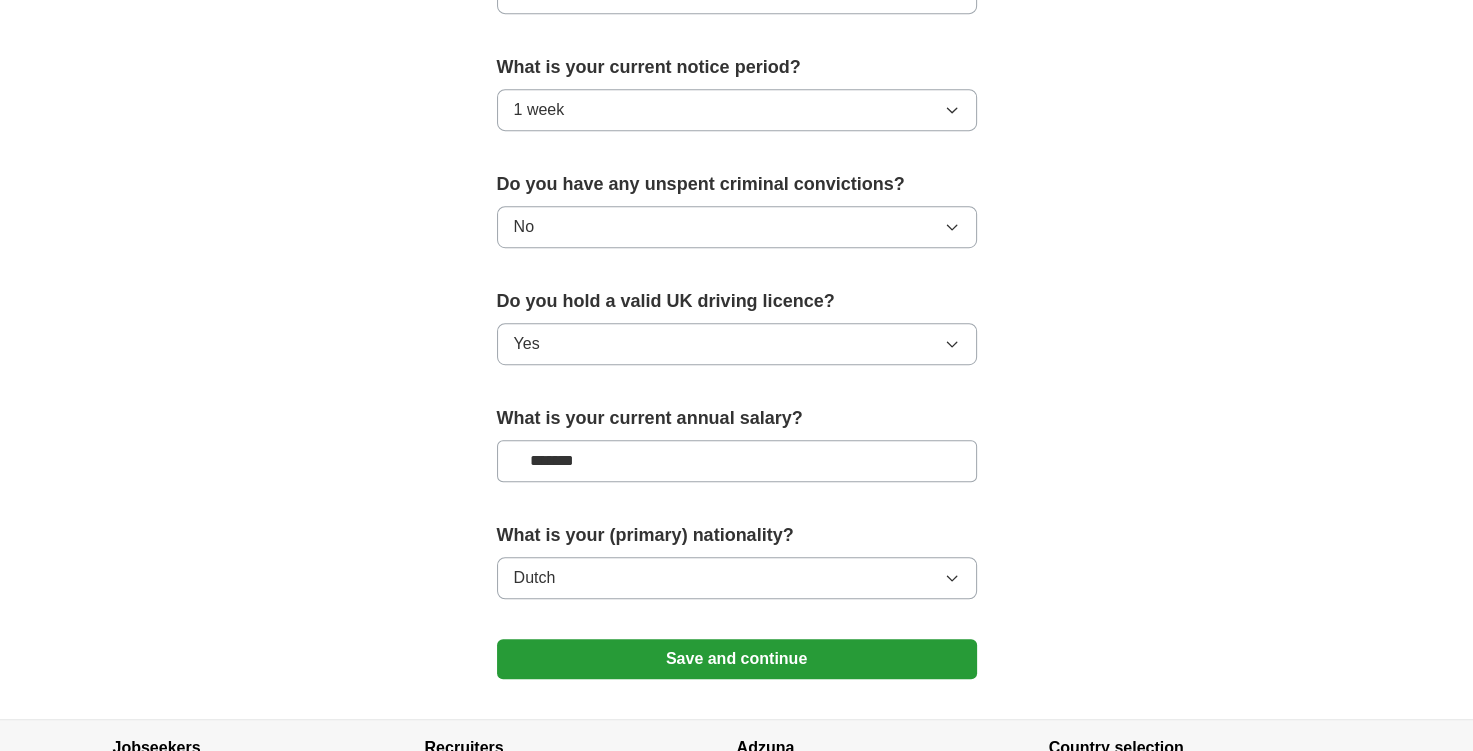 click on "Save and continue" at bounding box center (737, 659) 